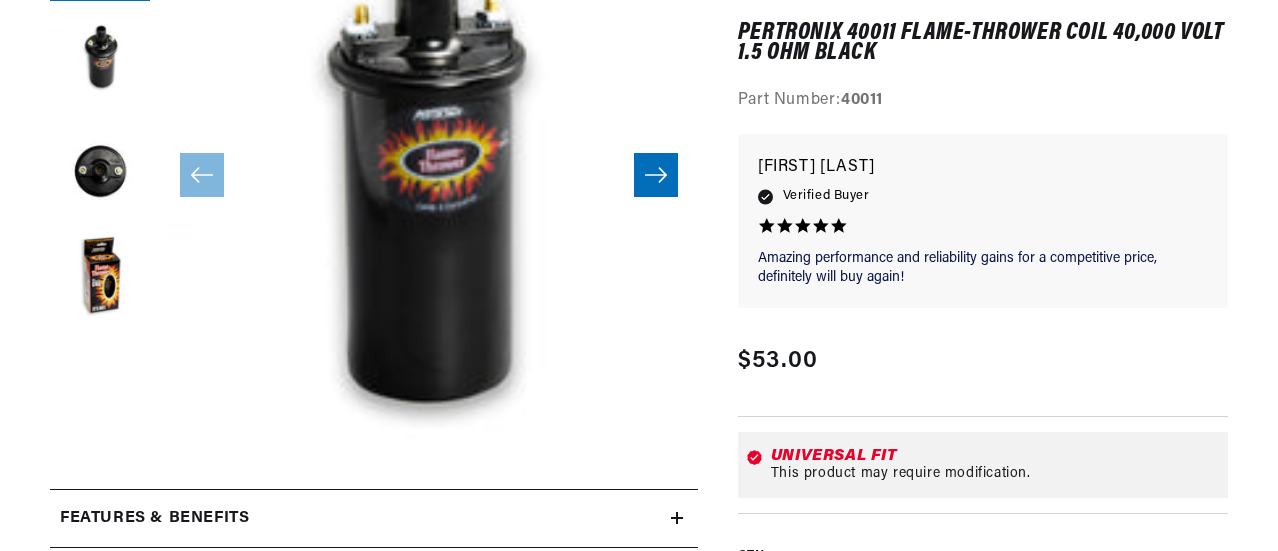 scroll, scrollTop: 400, scrollLeft: 0, axis: vertical 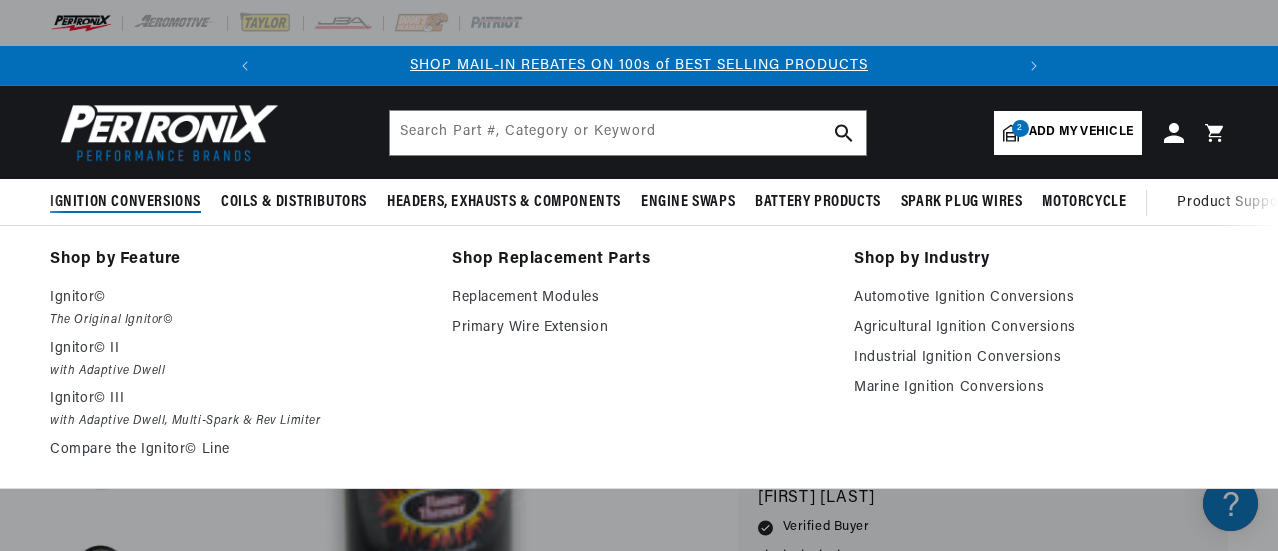 click on "Ignition Conversions" at bounding box center (125, 202) 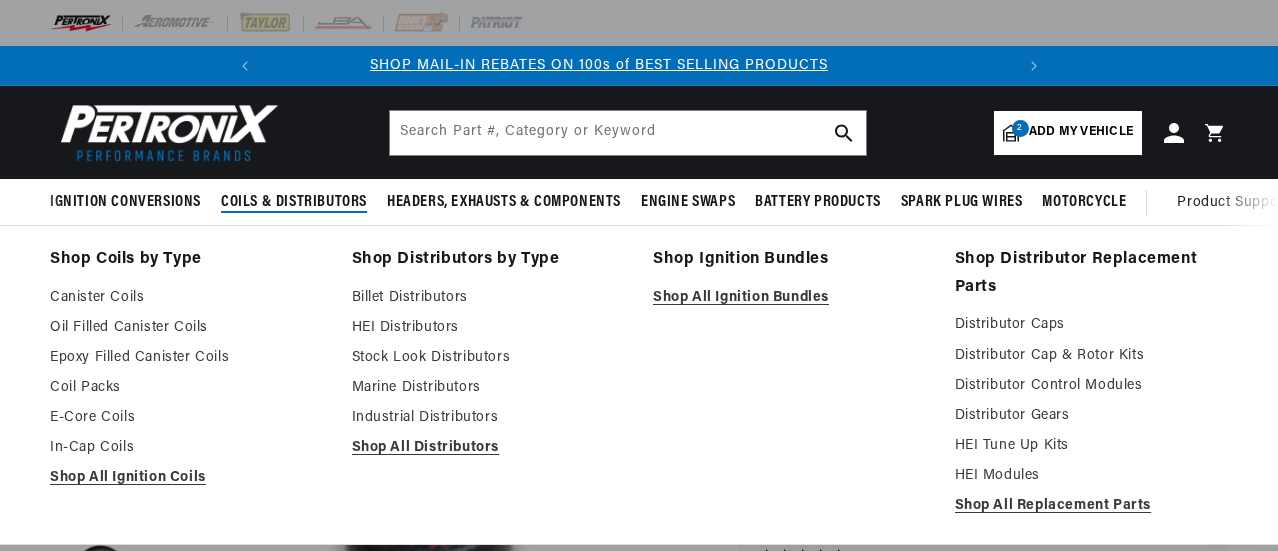 scroll, scrollTop: 0, scrollLeft: 0, axis: both 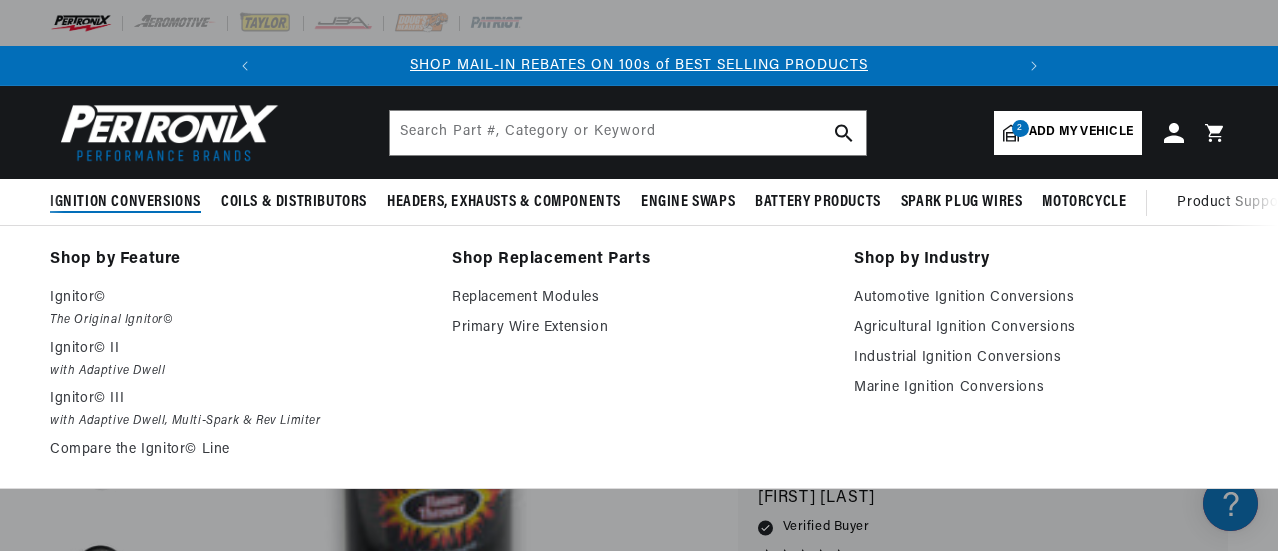 click on "Ignition Conversions" at bounding box center [125, 202] 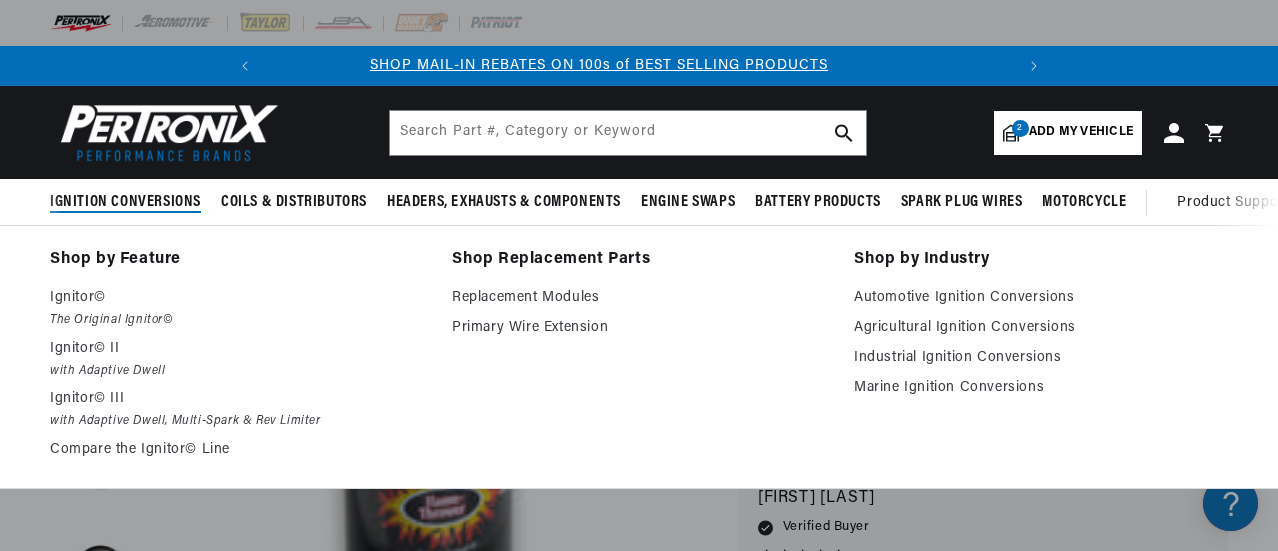 scroll, scrollTop: 0, scrollLeft: 0, axis: both 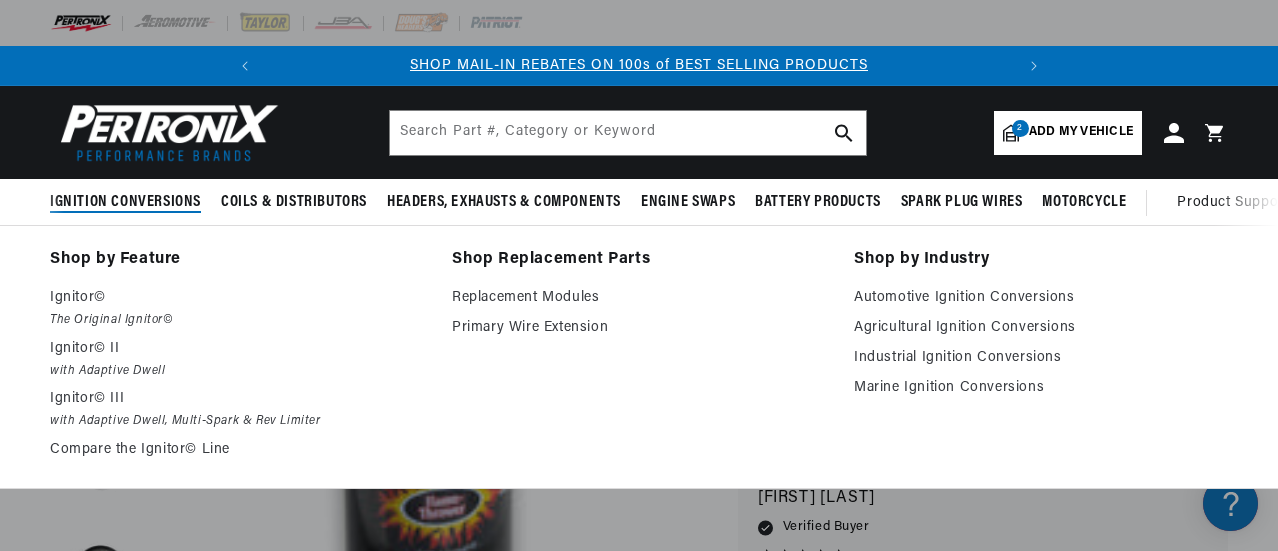 click on "Ignition Conversions" at bounding box center [125, 202] 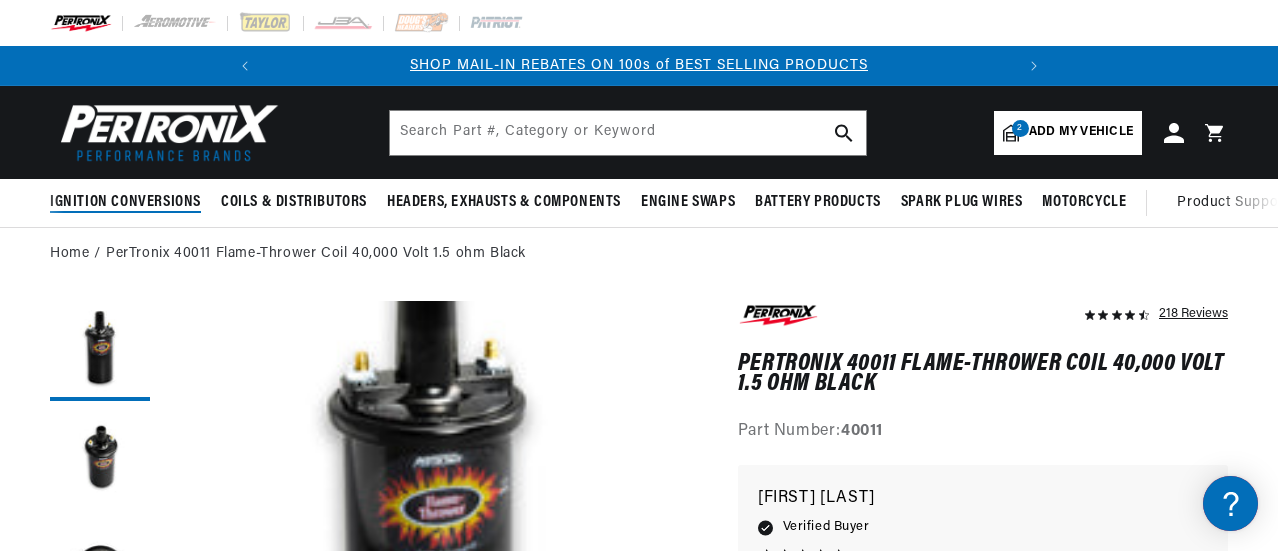 click on "Ignition Conversions" at bounding box center (125, 202) 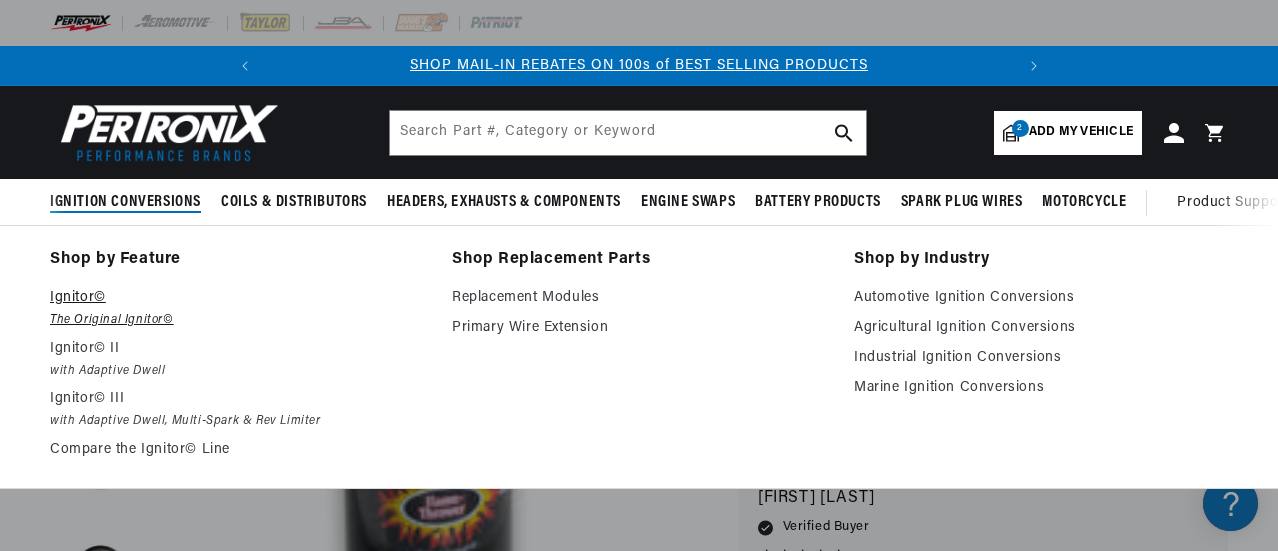 click on "Ignitor©" at bounding box center (237, 298) 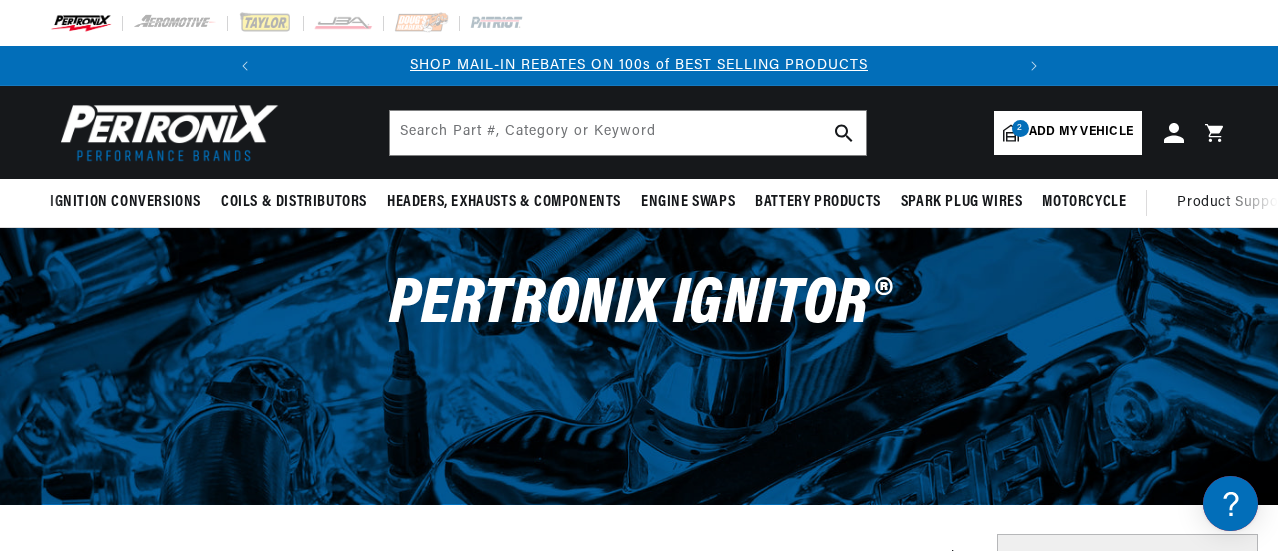 scroll, scrollTop: 1, scrollLeft: 0, axis: vertical 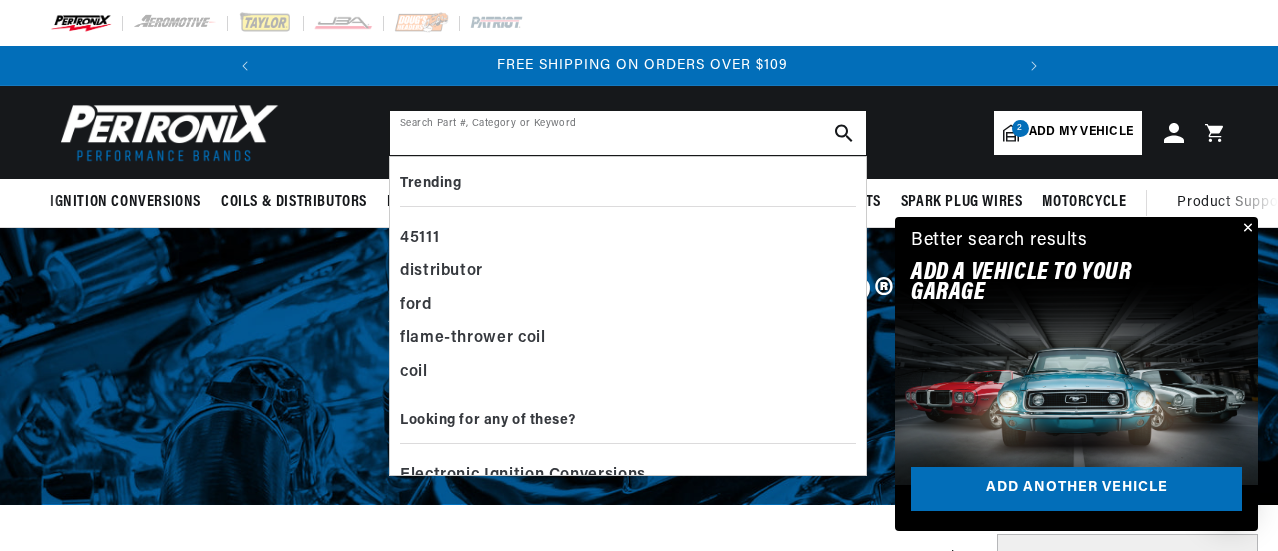 click at bounding box center [628, 133] 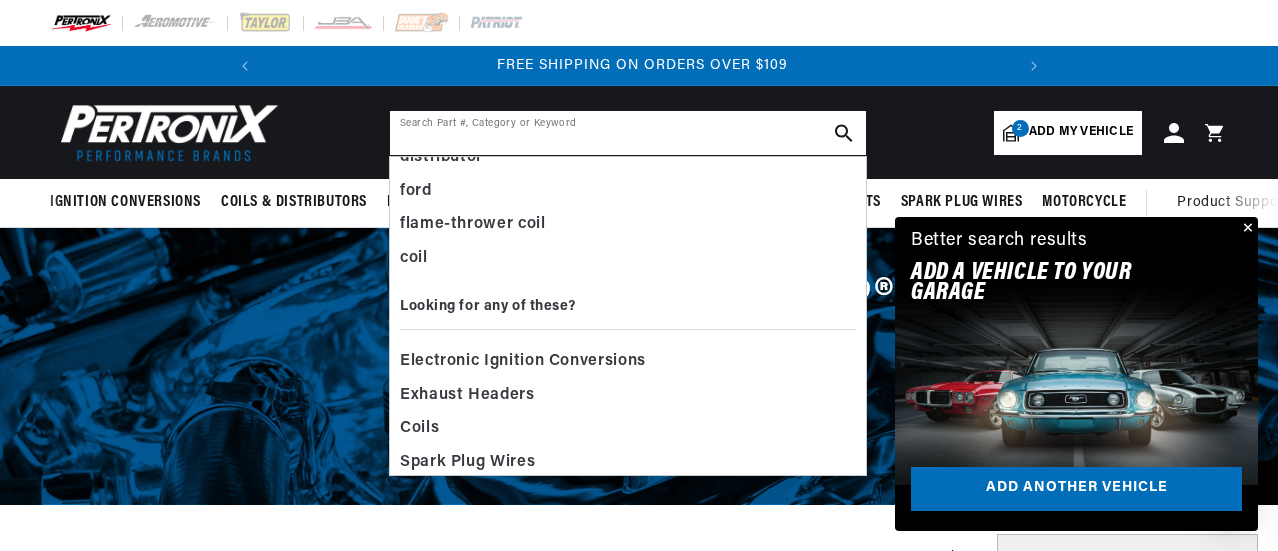 scroll, scrollTop: 127, scrollLeft: 0, axis: vertical 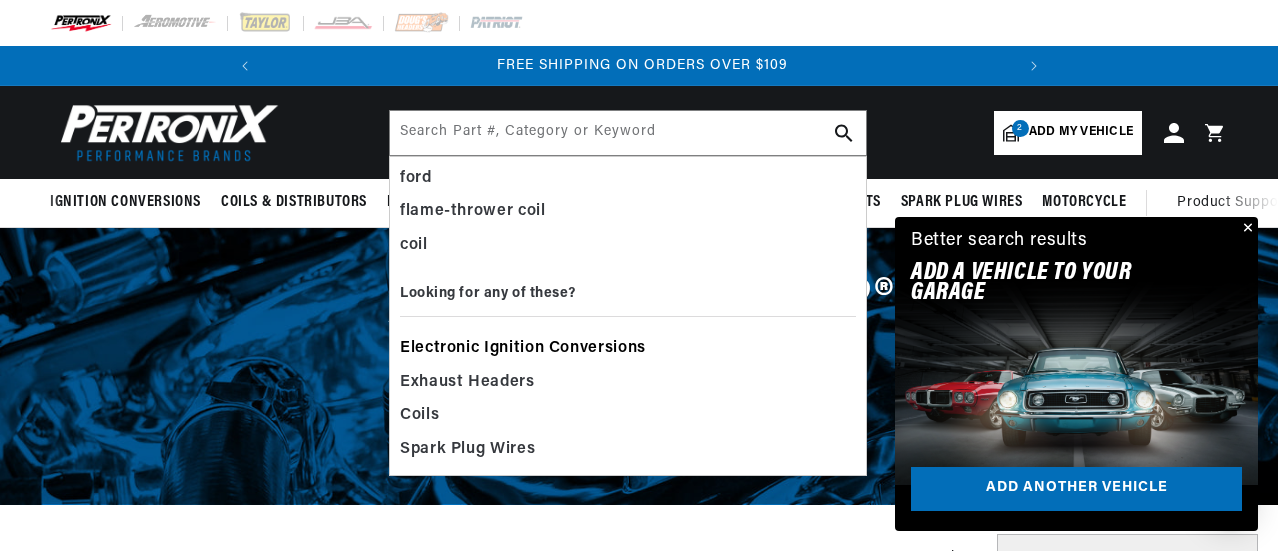 click on "Electronic Ignition Conversions" at bounding box center [523, 349] 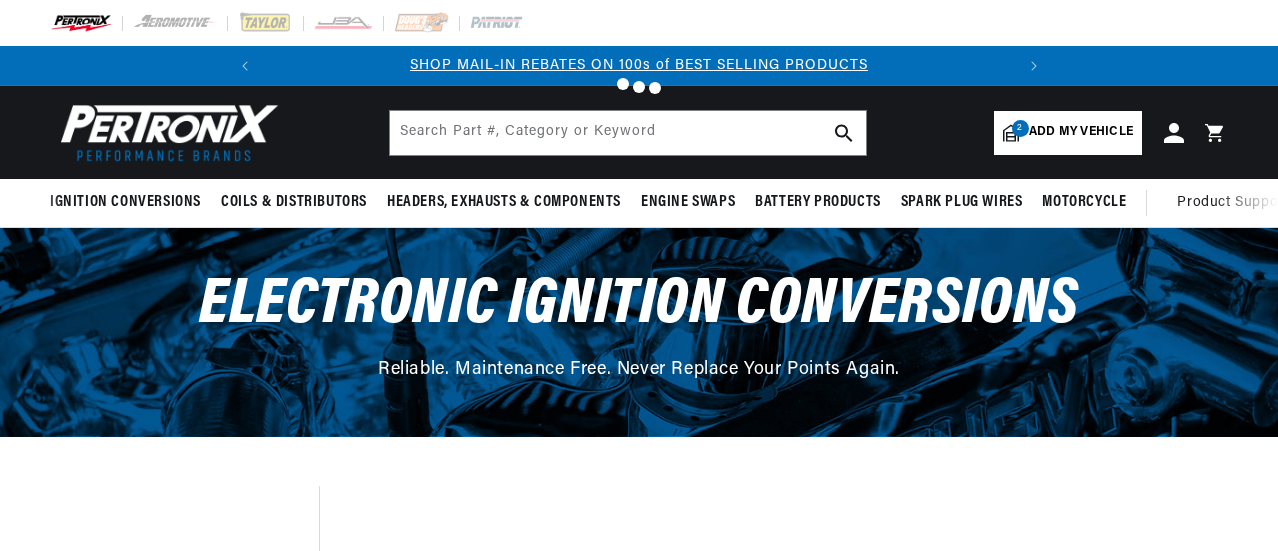 scroll, scrollTop: 0, scrollLeft: 0, axis: both 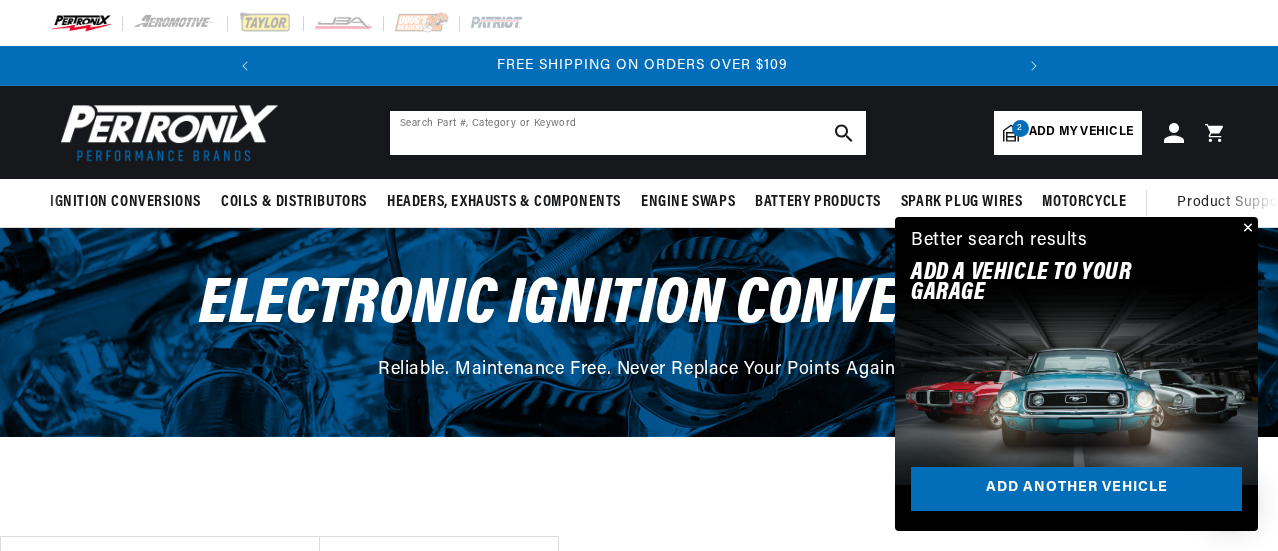 click at bounding box center (628, 133) 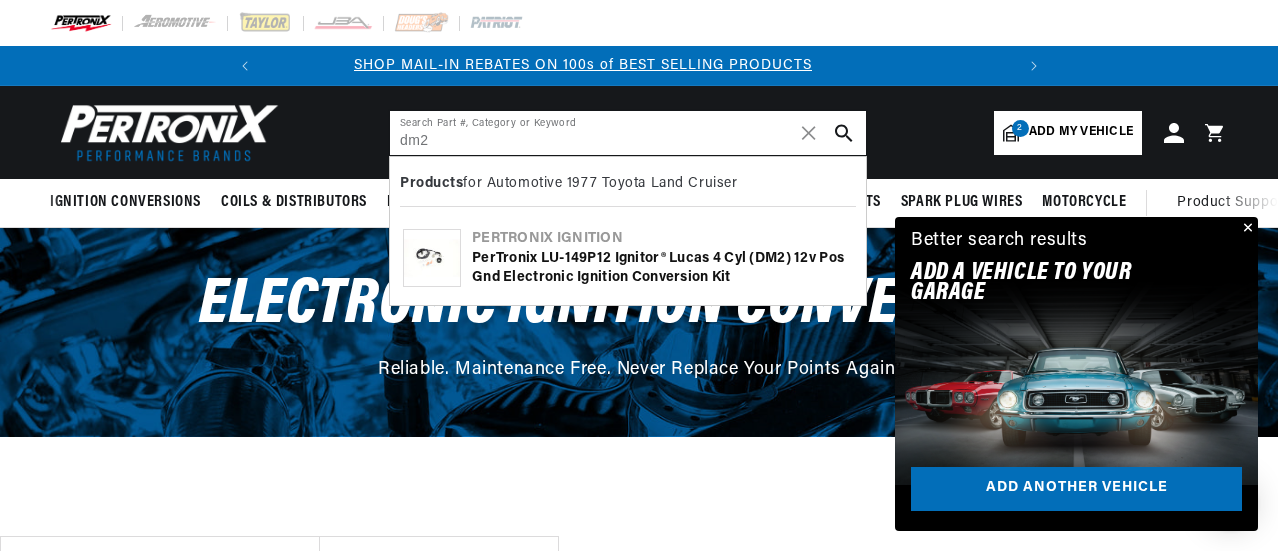 scroll, scrollTop: 0, scrollLeft: 0, axis: both 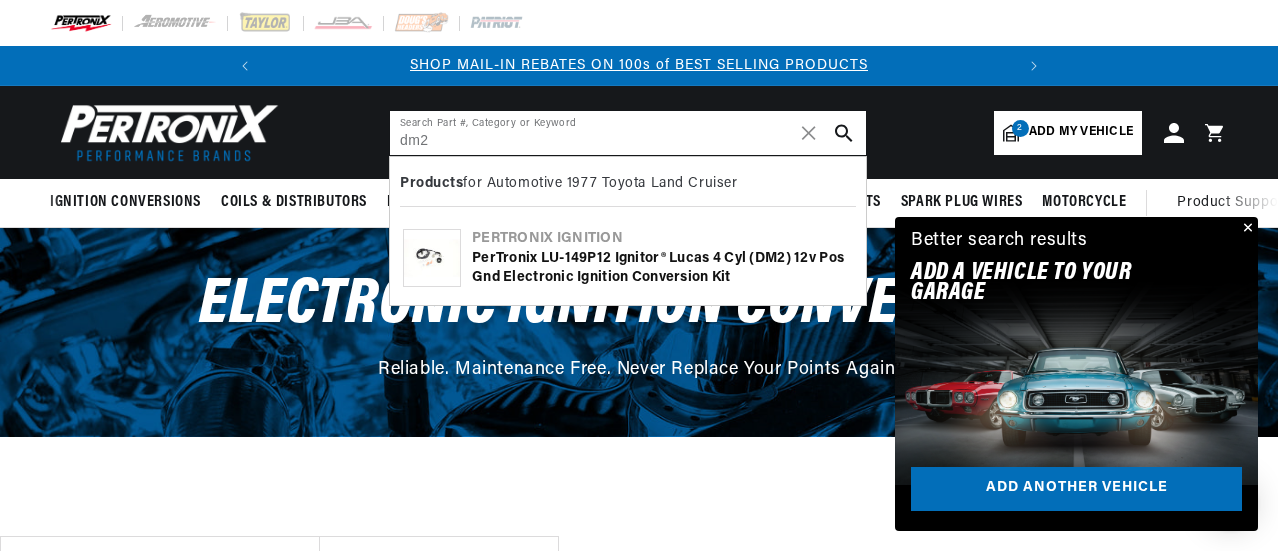 type on "dm2" 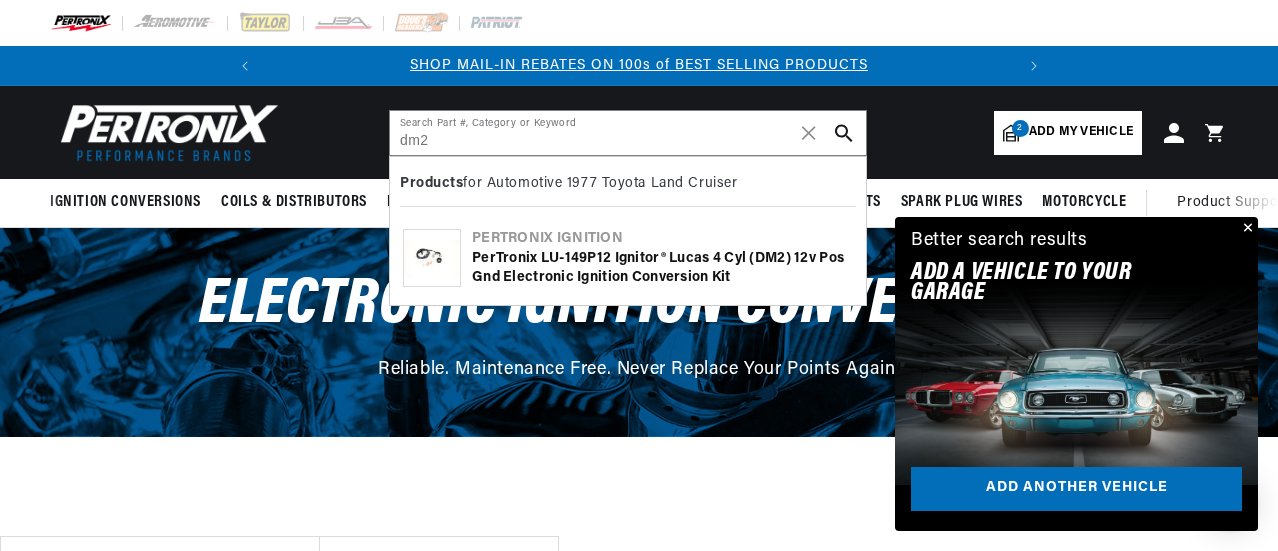 click on "PerTronix LU-149P12 Ignitor® Lucas 4 cyl ( DM2 ) 12v Pos Gnd Electronic Ignition Conversion Kit" at bounding box center (662, 268) 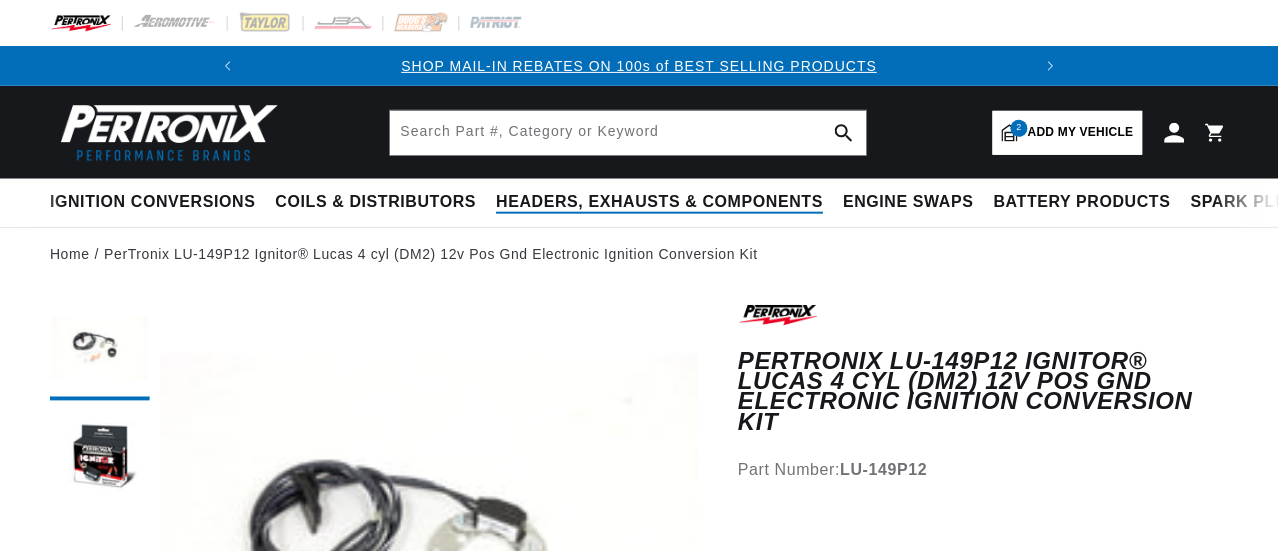 scroll, scrollTop: 0, scrollLeft: 0, axis: both 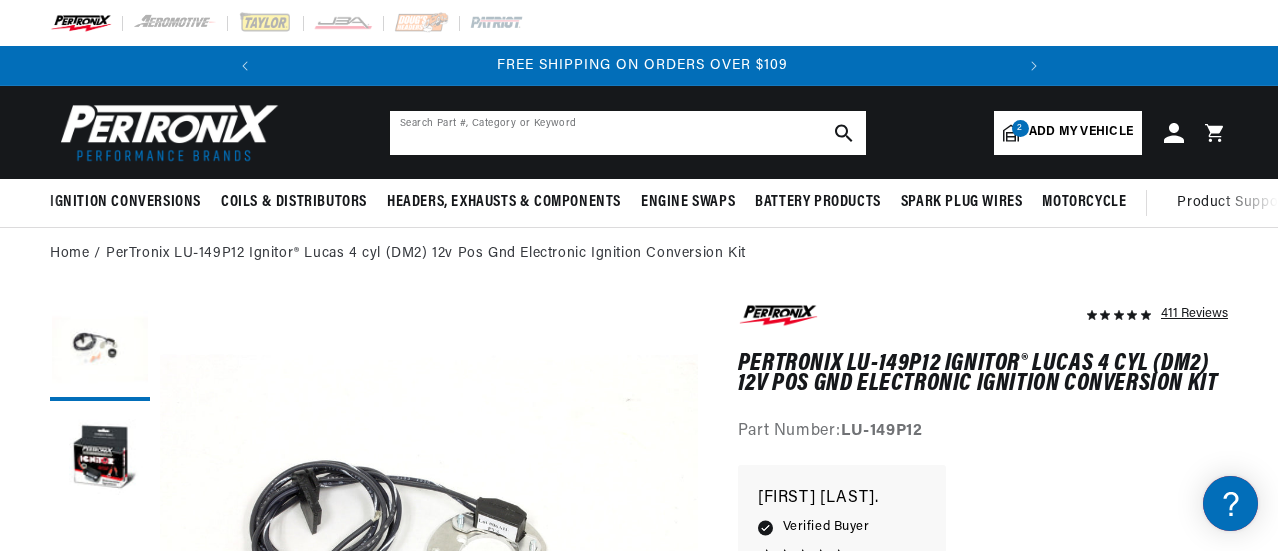 click at bounding box center (628, 133) 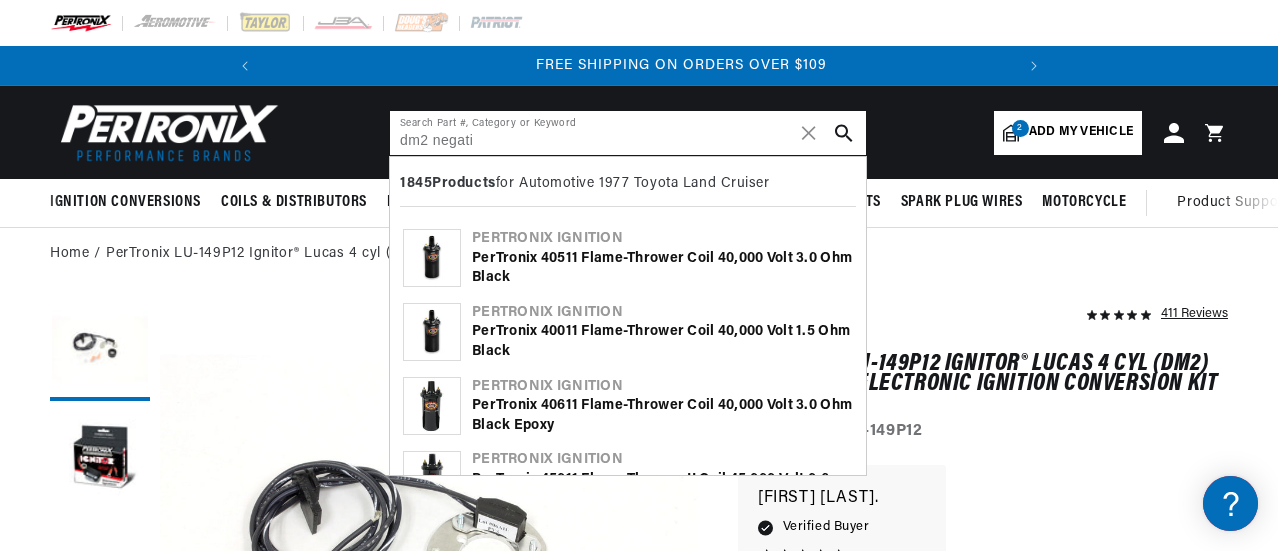 scroll, scrollTop: 0, scrollLeft: 746, axis: horizontal 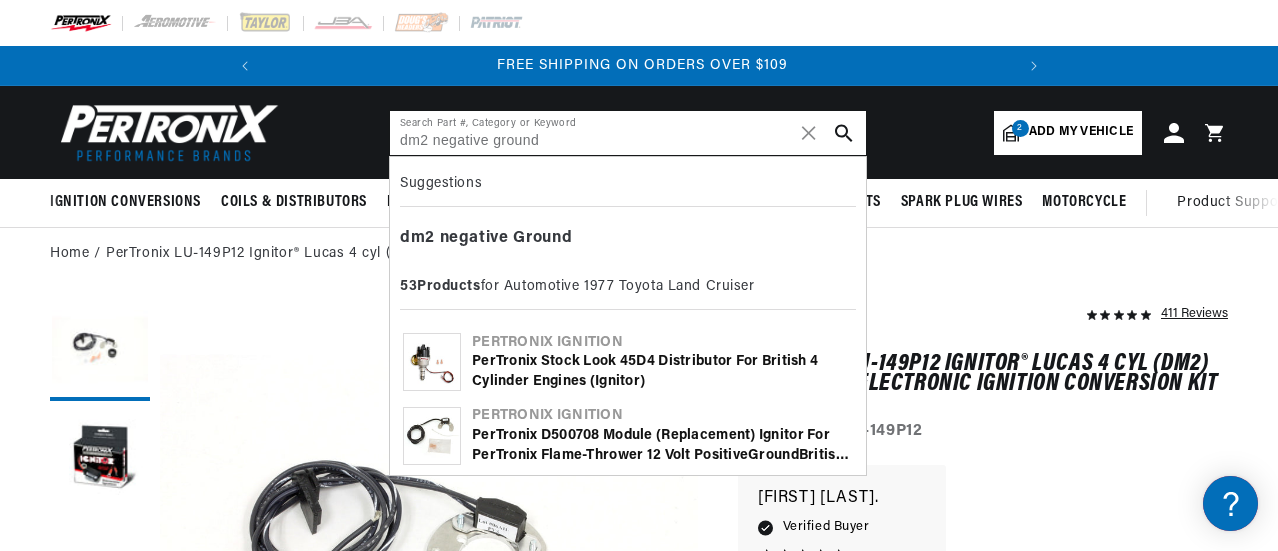 type on "dm2 negative ground" 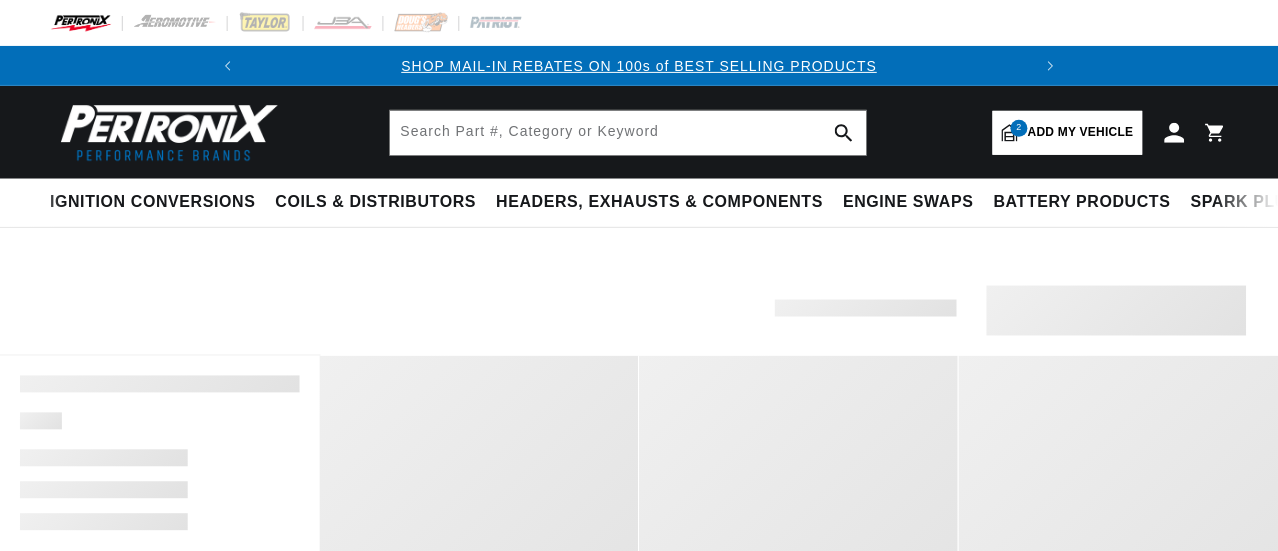 scroll, scrollTop: 0, scrollLeft: 0, axis: both 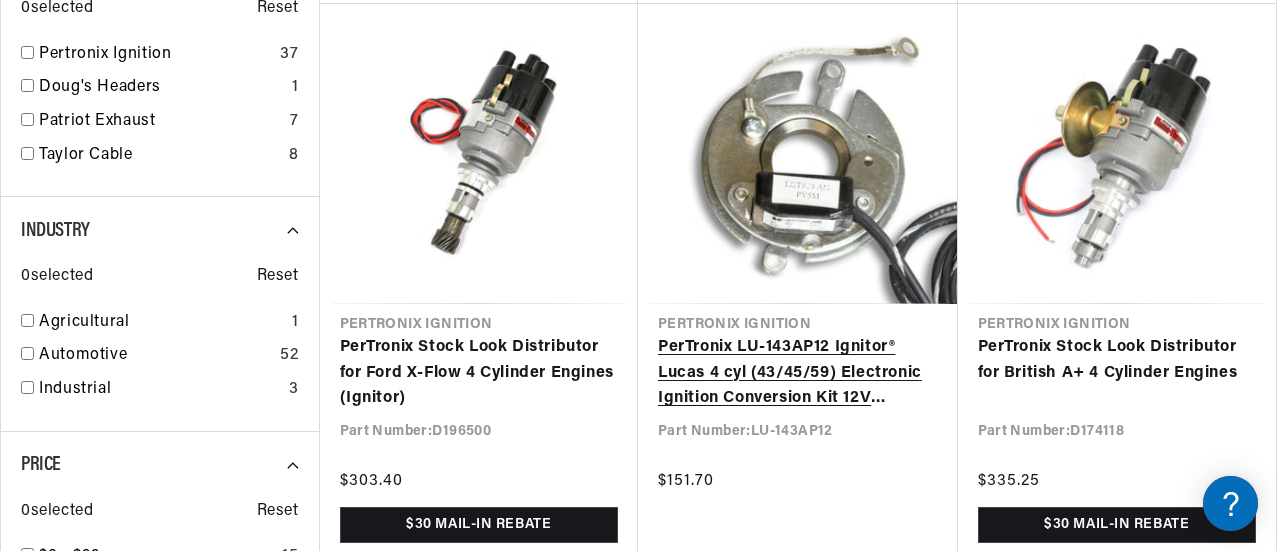 click on "PerTronix LU-143AP12 Ignitor® Lucas 4 cyl (43/45/59) Electronic Ignition Conversion Kit 12V Positive  Ground" at bounding box center [798, 373] 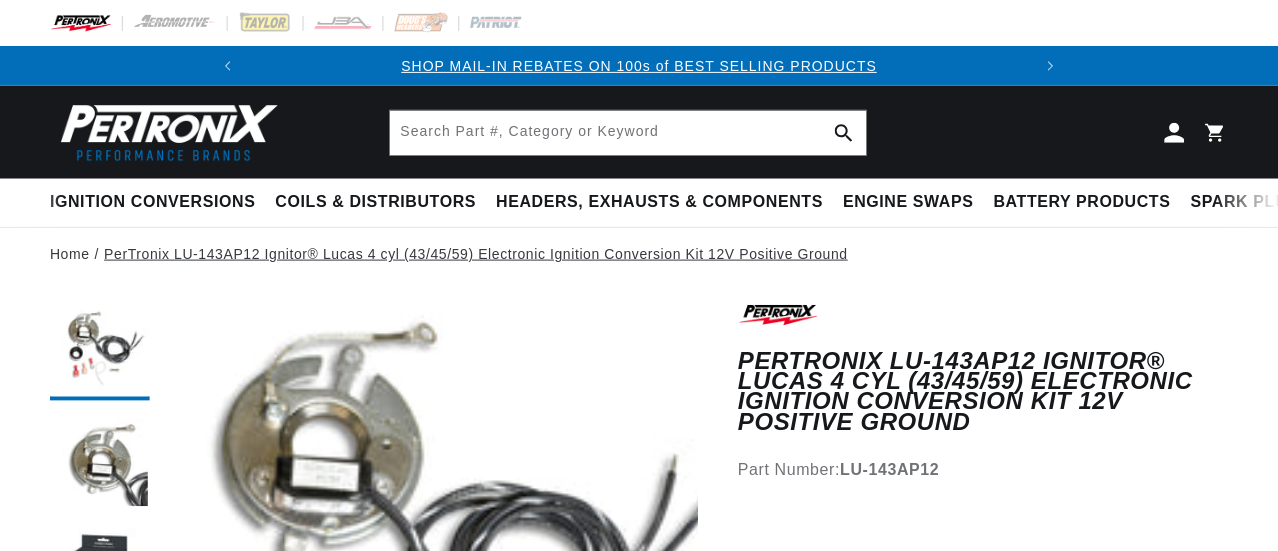 scroll, scrollTop: 0, scrollLeft: 0, axis: both 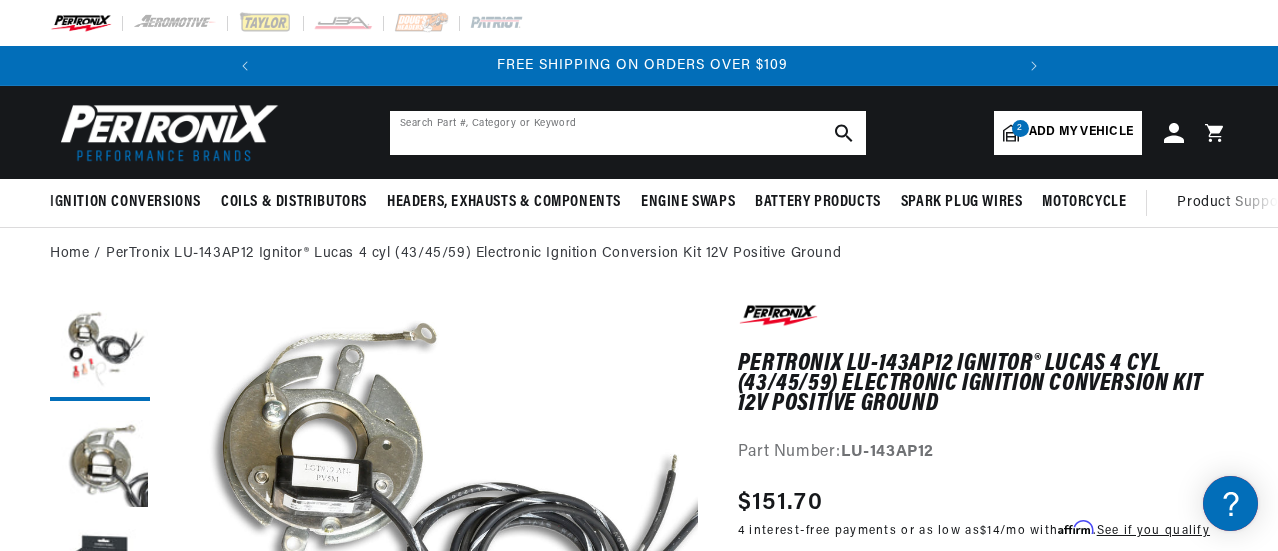 click at bounding box center [628, 133] 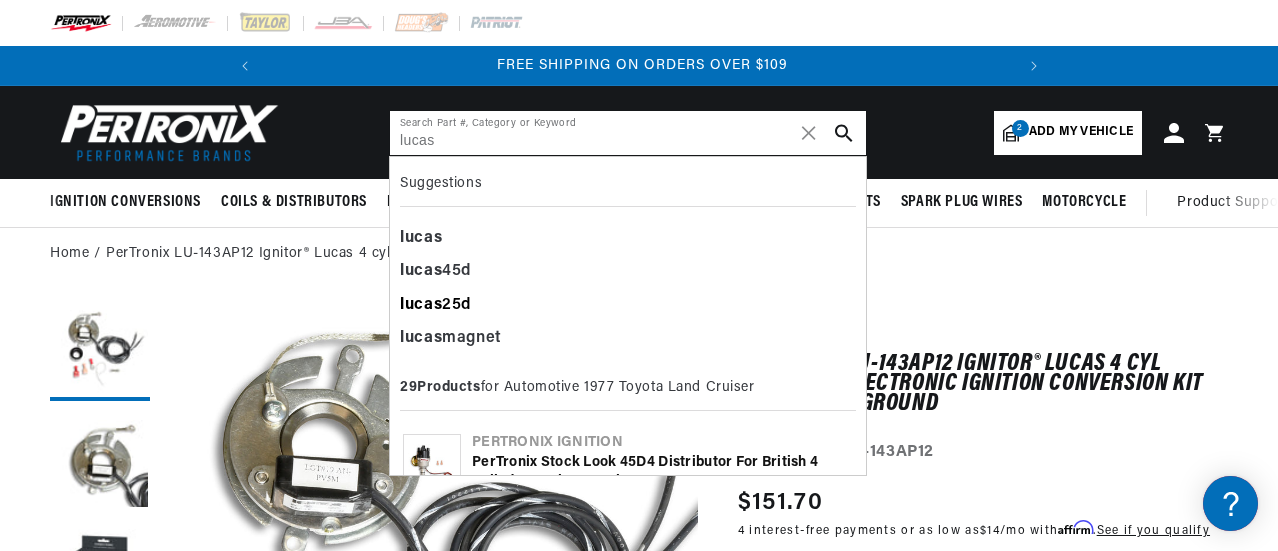 type on "lucas" 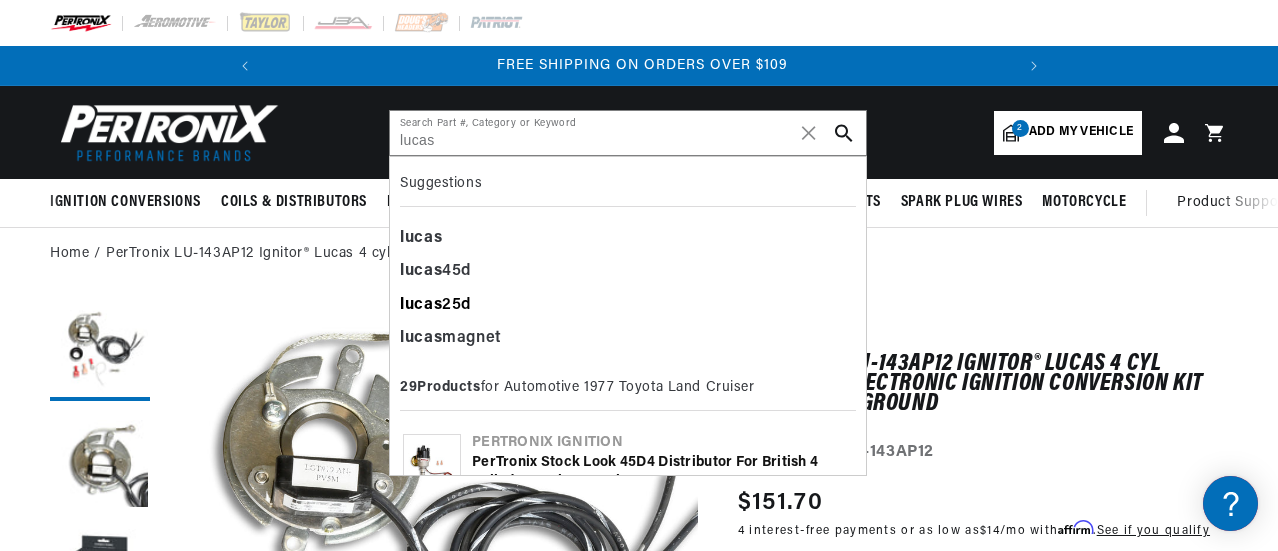 click on "lucas" at bounding box center (421, 305) 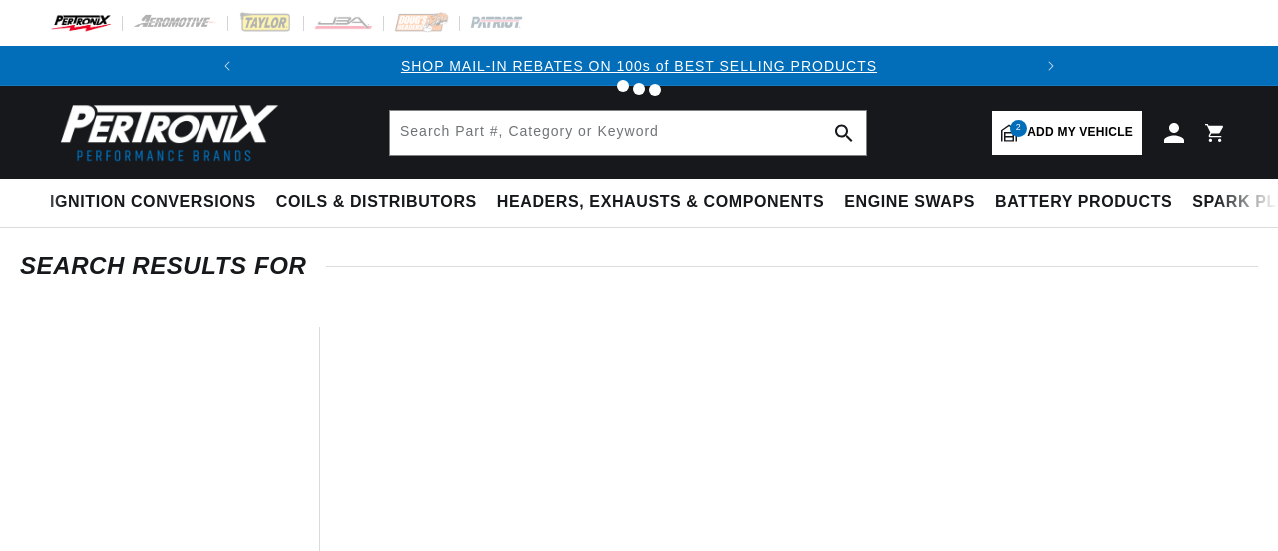 scroll, scrollTop: 0, scrollLeft: 0, axis: both 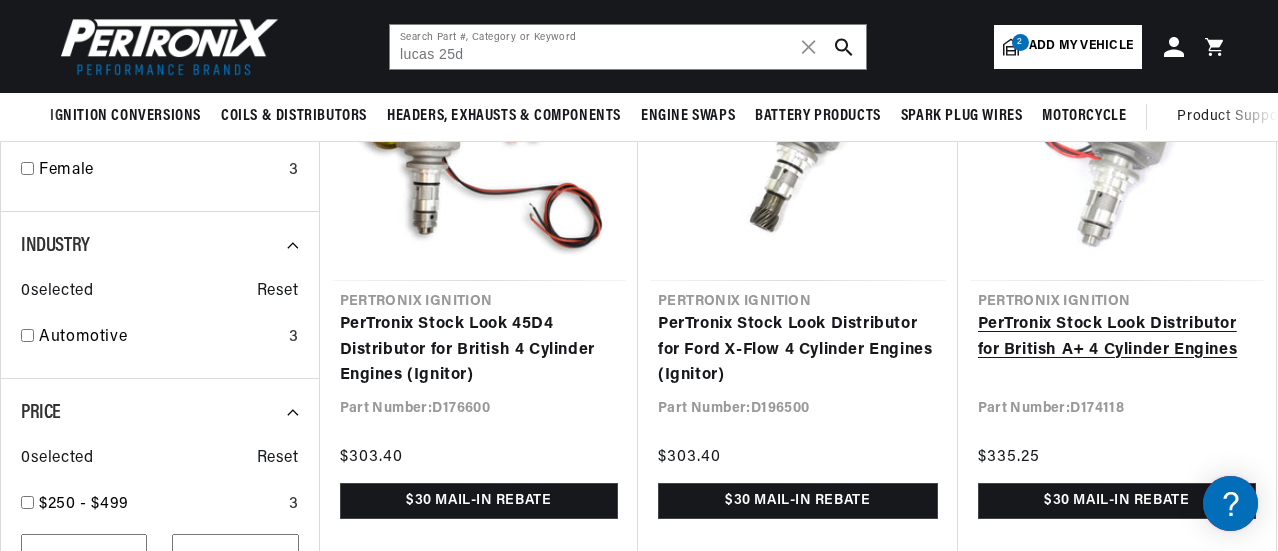 click on "PerTronix Stock Look Distributor for British A+ 4 Cylinder Engines" at bounding box center (1117, 337) 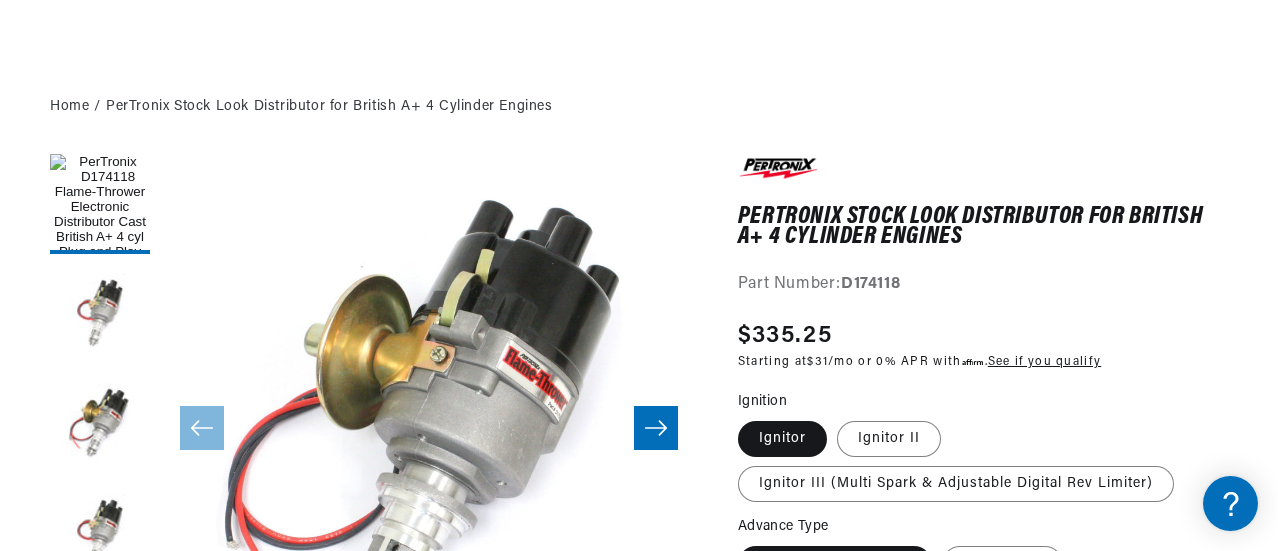 scroll, scrollTop: 400, scrollLeft: 0, axis: vertical 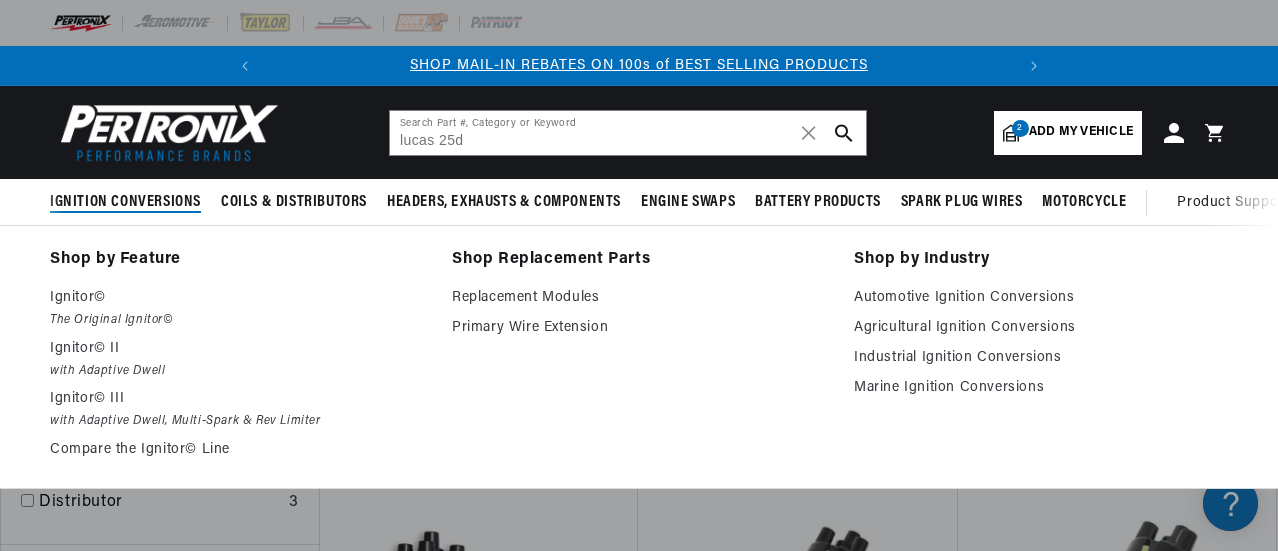 click on "Ignition Conversions" at bounding box center [125, 202] 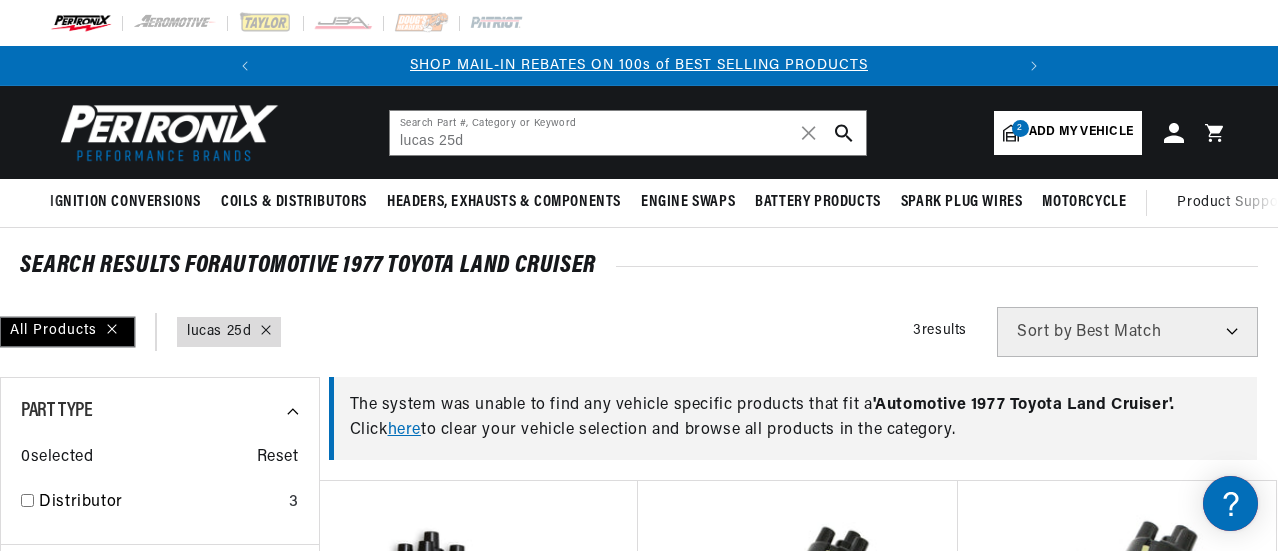 click on "All Products" at bounding box center (67, 332) 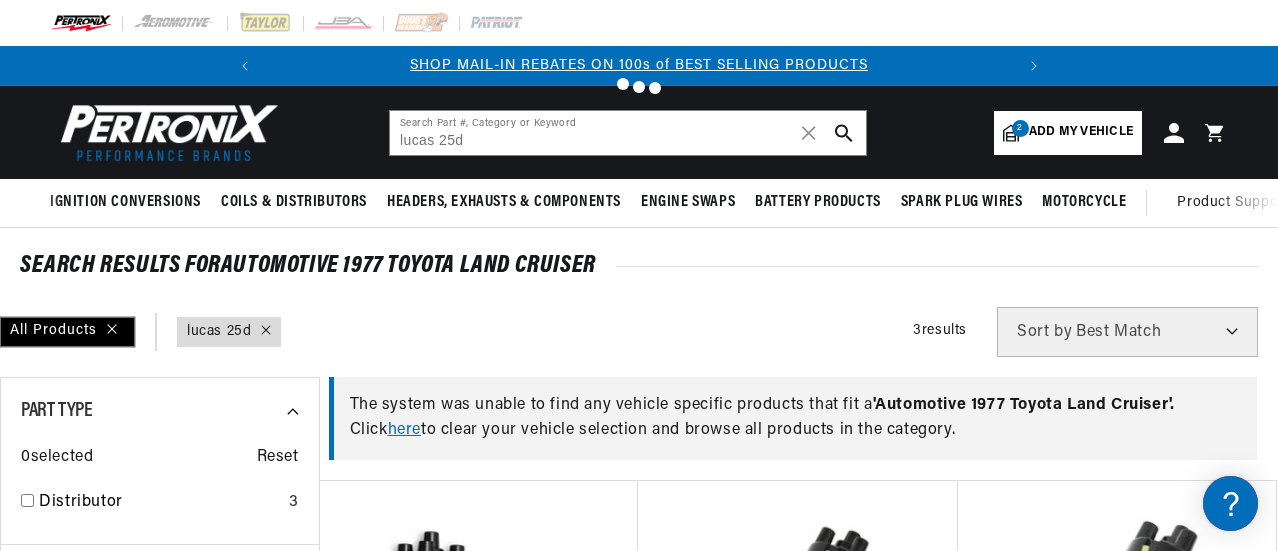 type 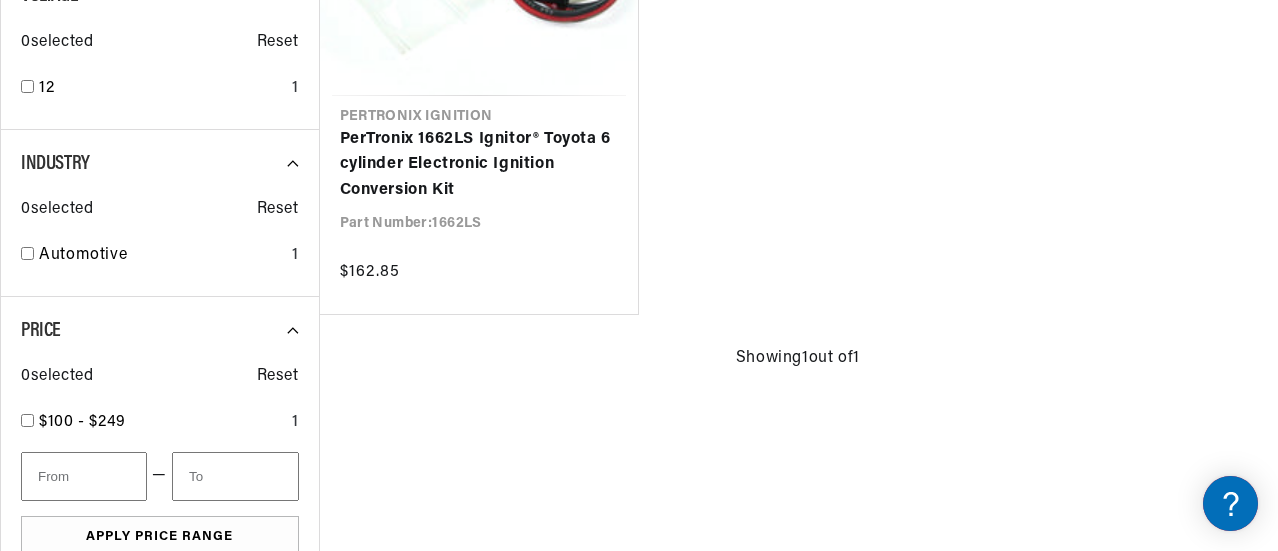 scroll, scrollTop: 600, scrollLeft: 0, axis: vertical 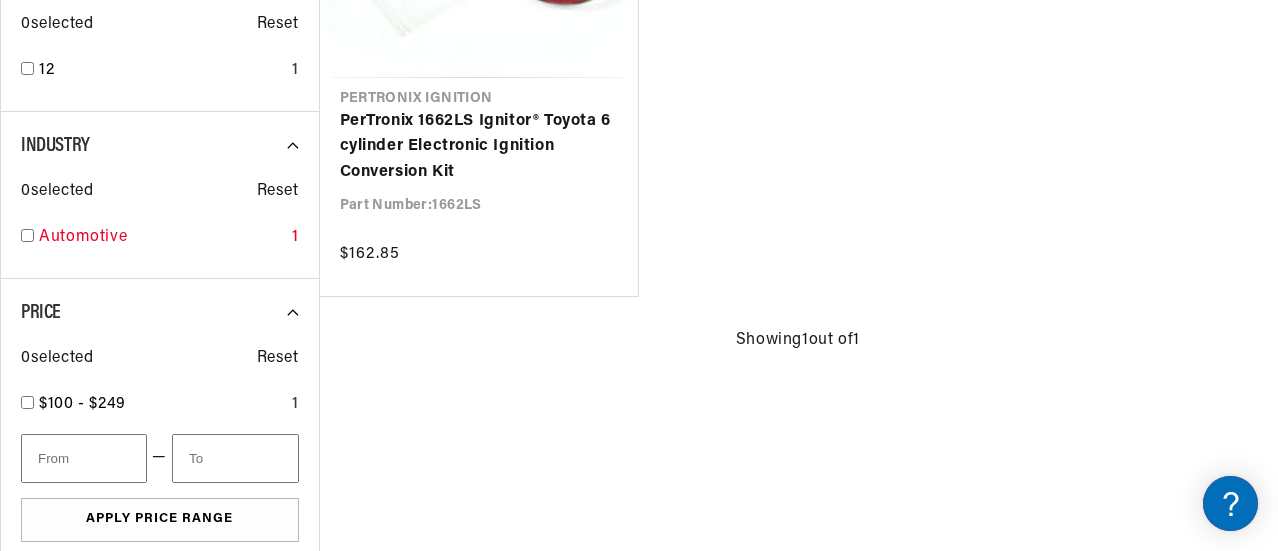 click at bounding box center [27, 235] 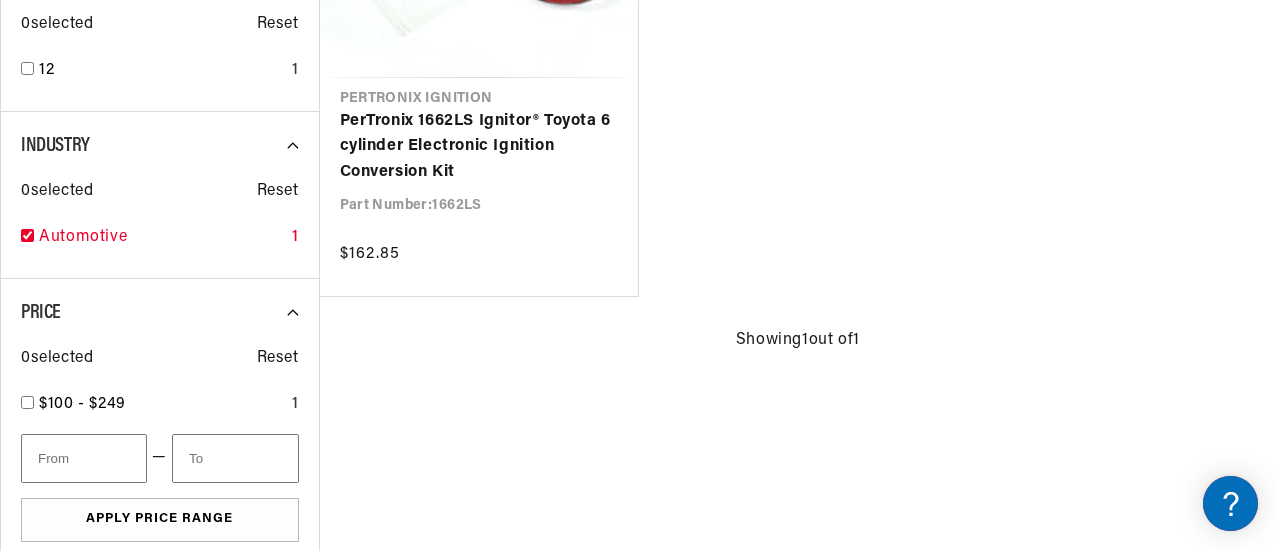checkbox on "true" 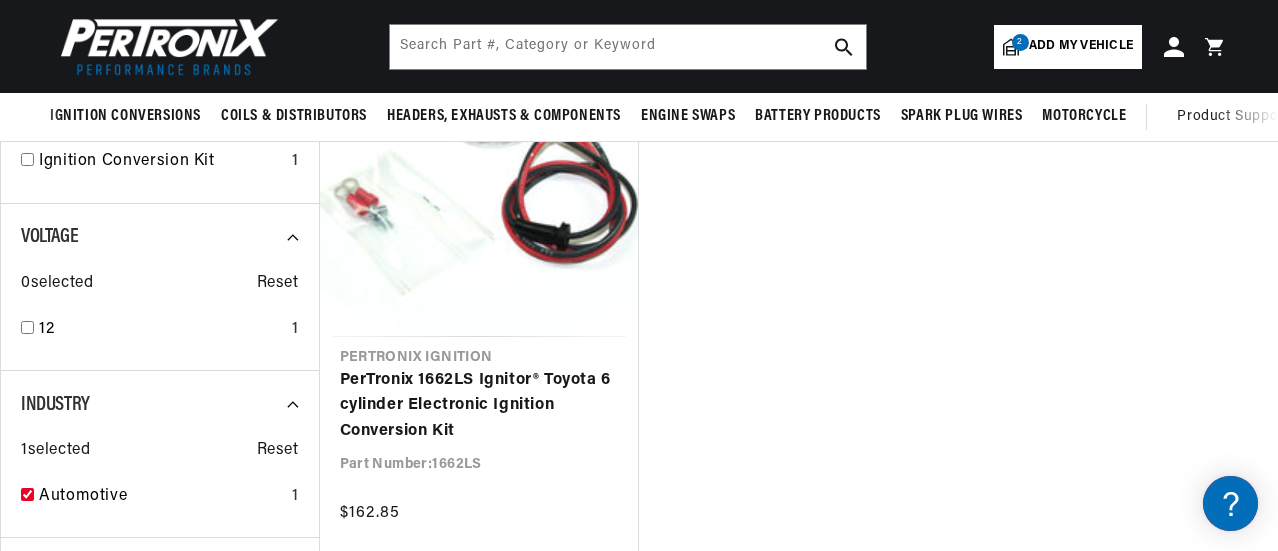 scroll, scrollTop: 300, scrollLeft: 0, axis: vertical 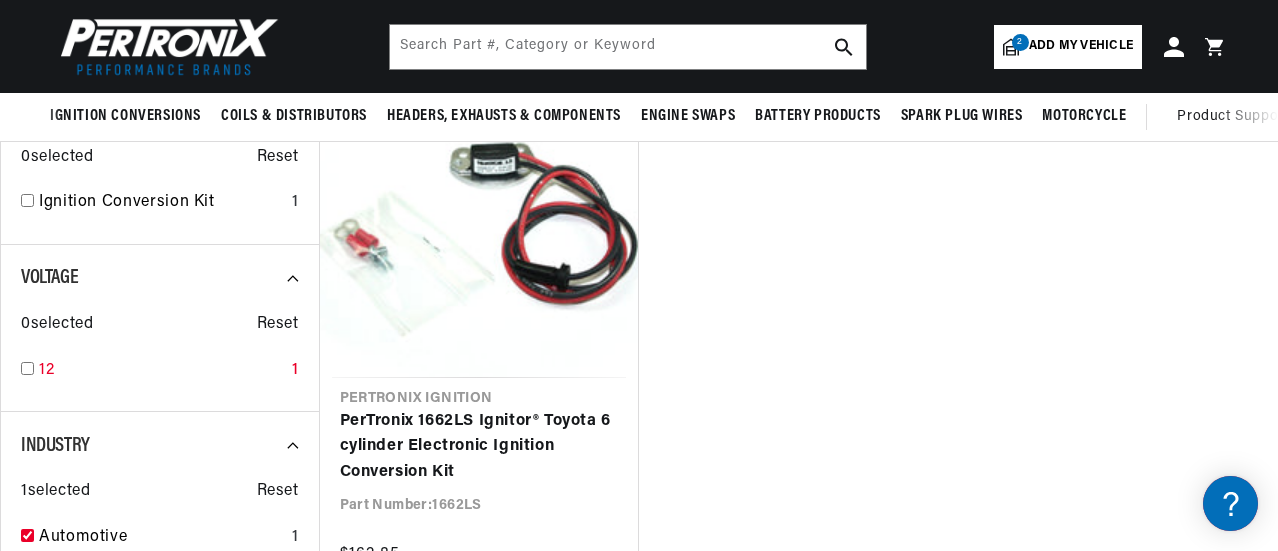 click at bounding box center [27, 368] 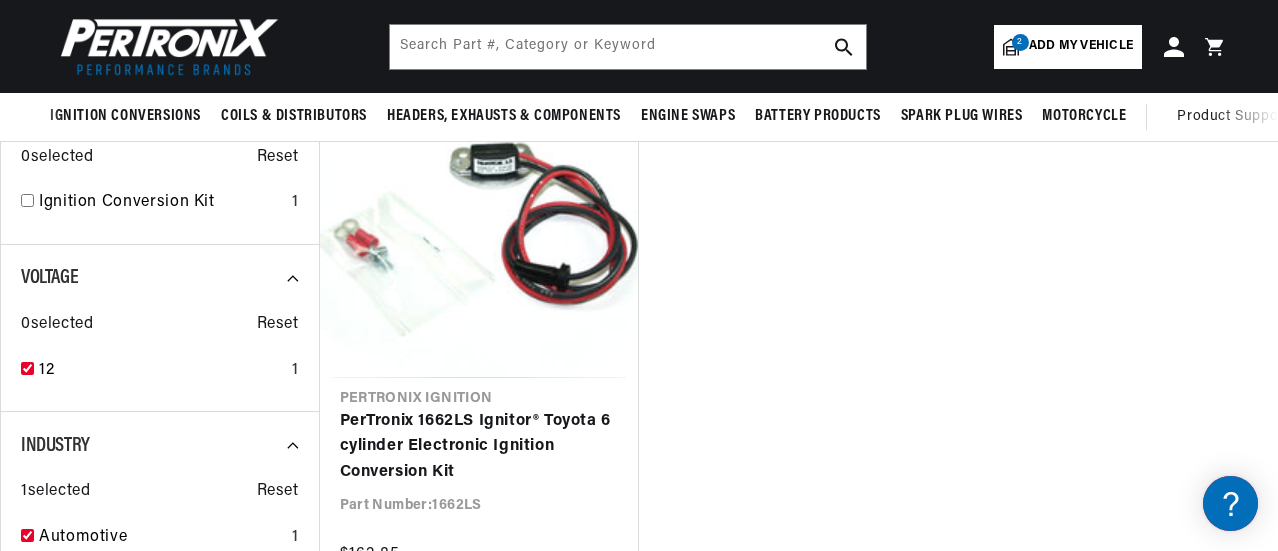 checkbox on "true" 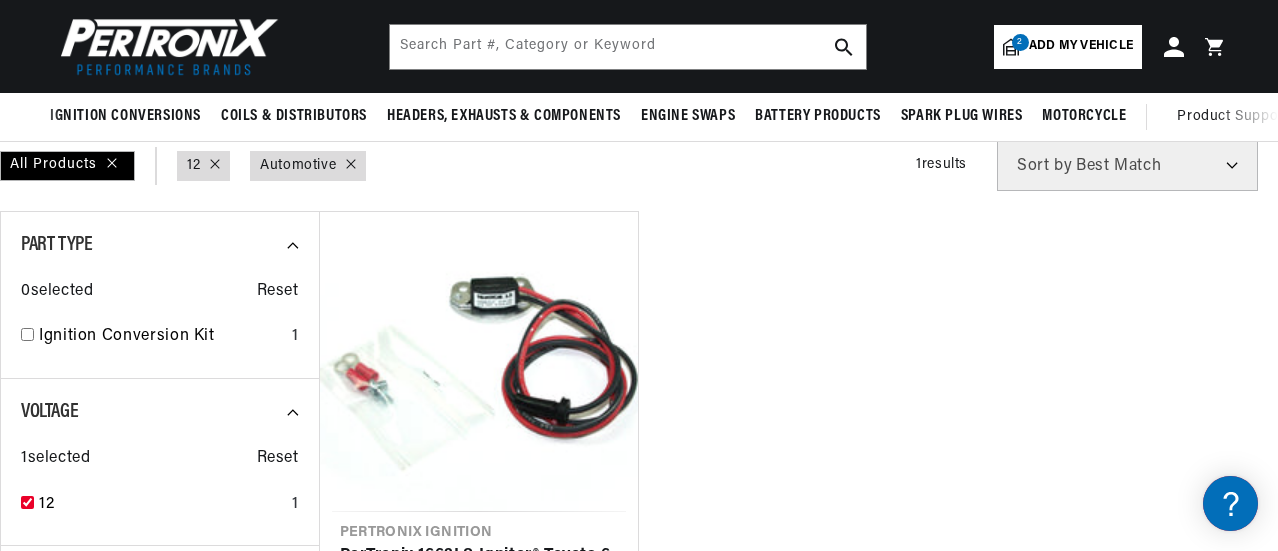 scroll, scrollTop: 100, scrollLeft: 0, axis: vertical 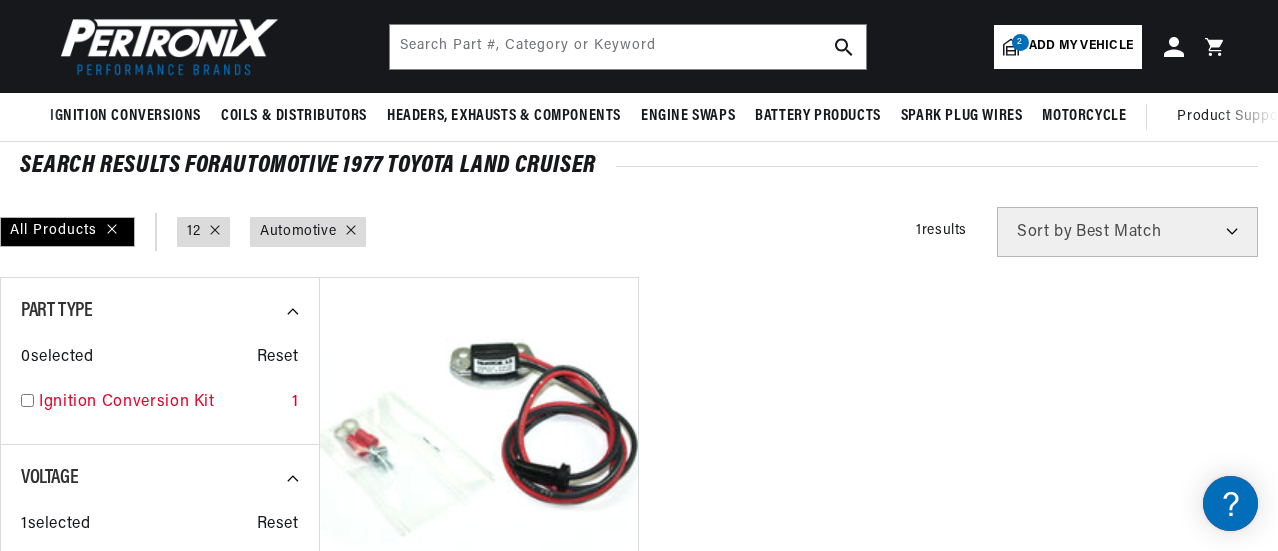 click at bounding box center [27, 400] 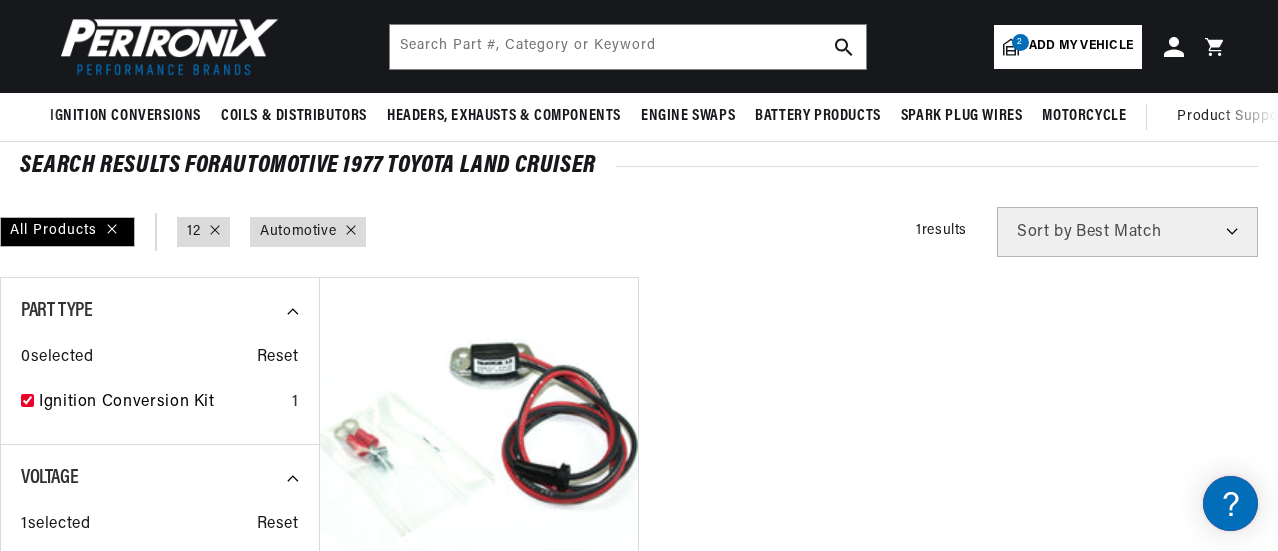checkbox on "true" 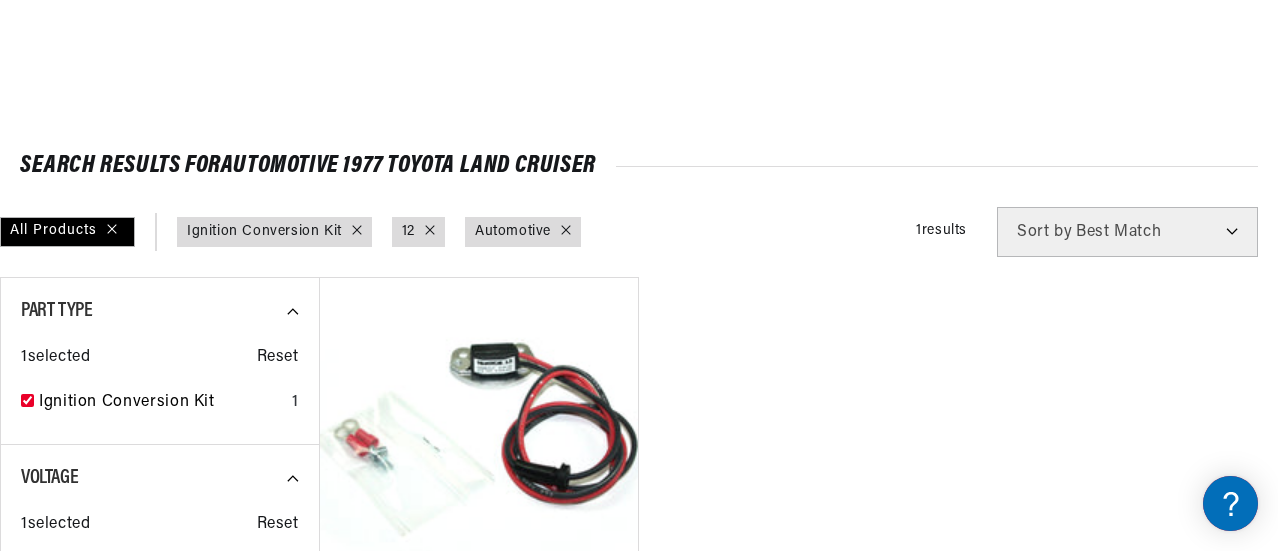 scroll, scrollTop: 400, scrollLeft: 0, axis: vertical 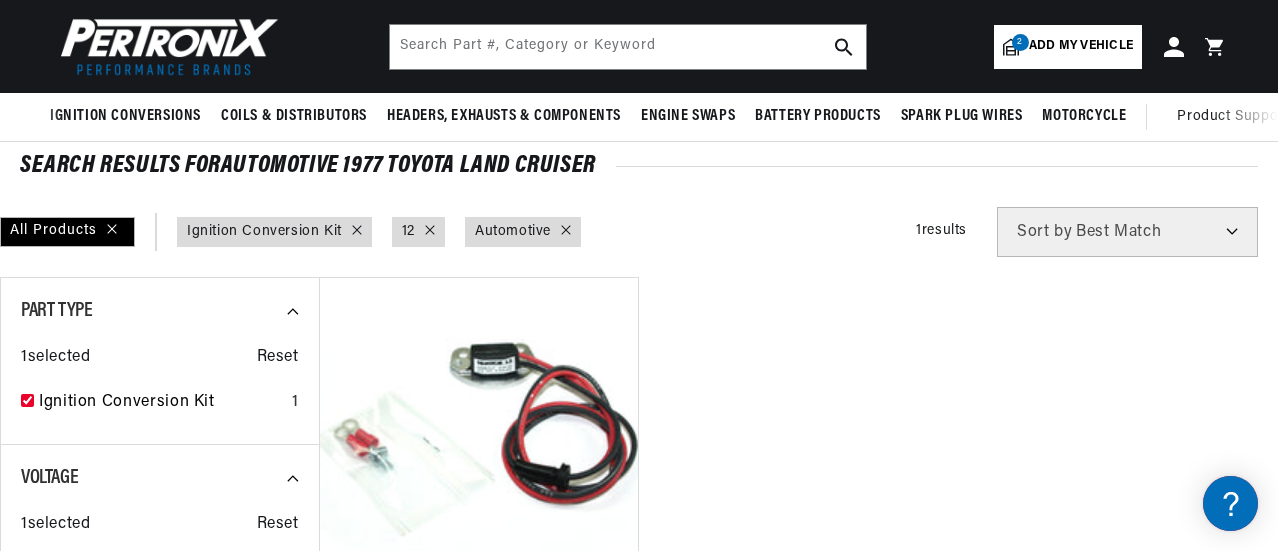 click on "SEARCH RESULTS FOR  Automotive 1977 Toyota Land Cruiser" at bounding box center [639, 166] 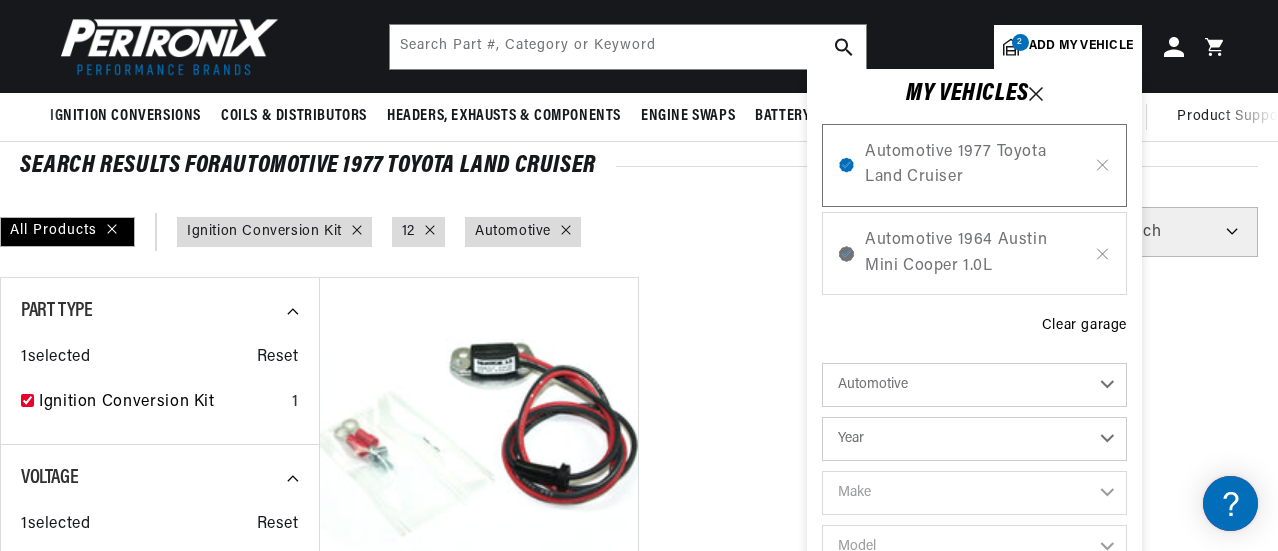 scroll, scrollTop: 0, scrollLeft: 0, axis: both 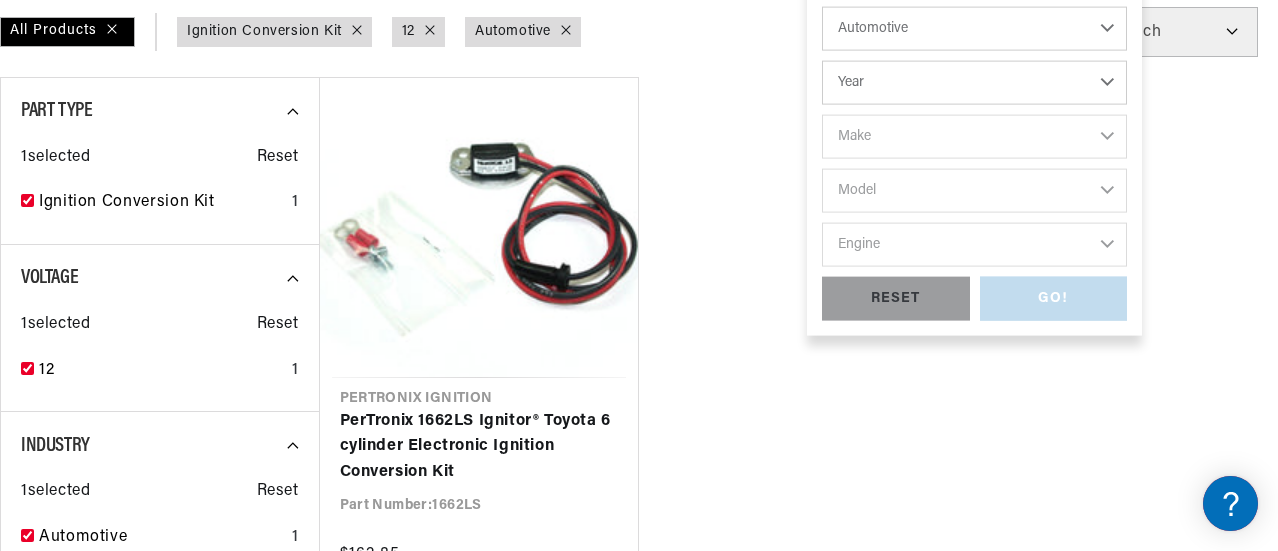 click on "Year
2022
2021
2020
2019
2018
2017
2016
2015
2014
2013
2012
2011
2010
2009
2008
2007
2006
2005
2004
2003
2002
2001
2000
1999
1998
1997
1996
1995
1994
1993
1992
1991
1990
1989
1988
1987
1986 1985" at bounding box center [974, 82] 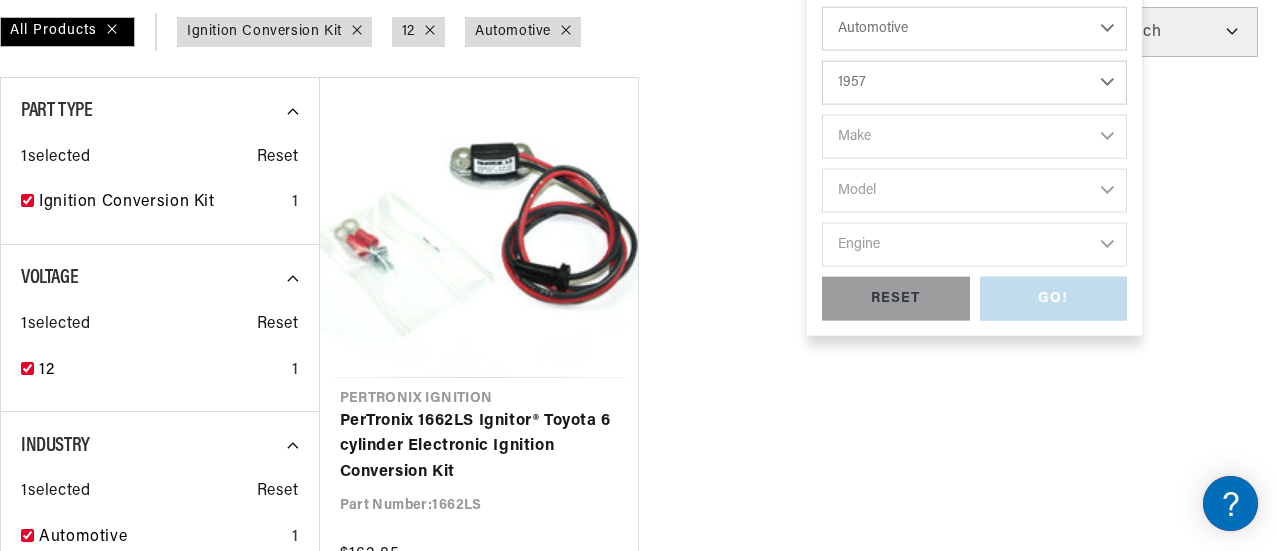 click on "Year
2022
2021
2020
2019
2018
2017
2016
2015
2014
2013
2012
2011
2010
2009
2008
2007
2006
2005
2004
2003
2002
2001
2000
1999
1998
1997
1996
1995
1994
1993
1992
1991
1990
1989
1988
1987
1986 1985" at bounding box center [974, 82] 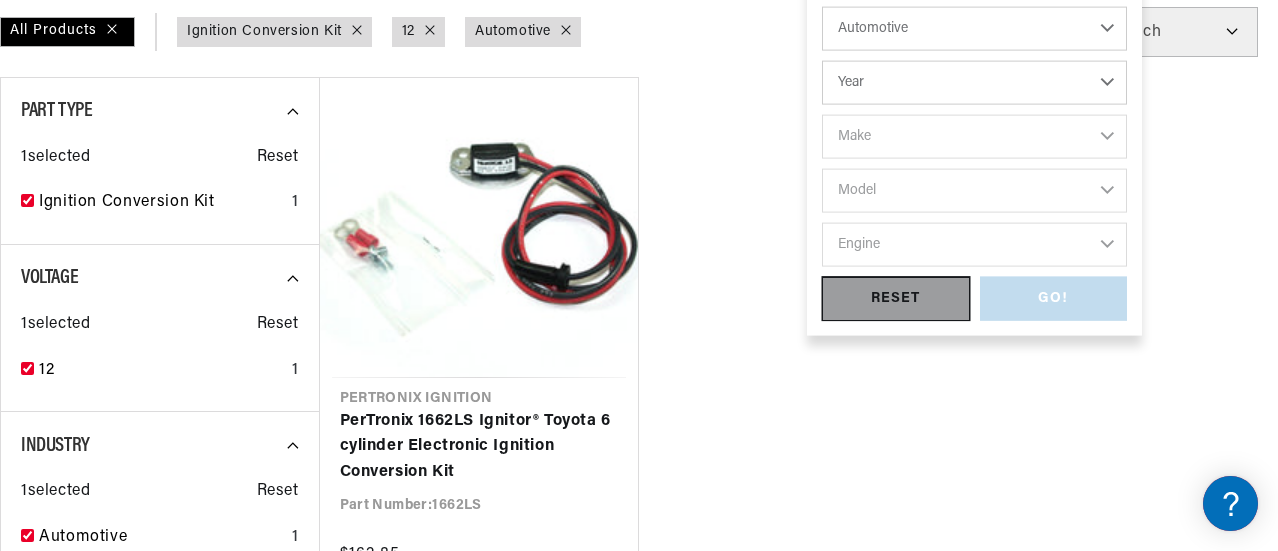 select on "1957" 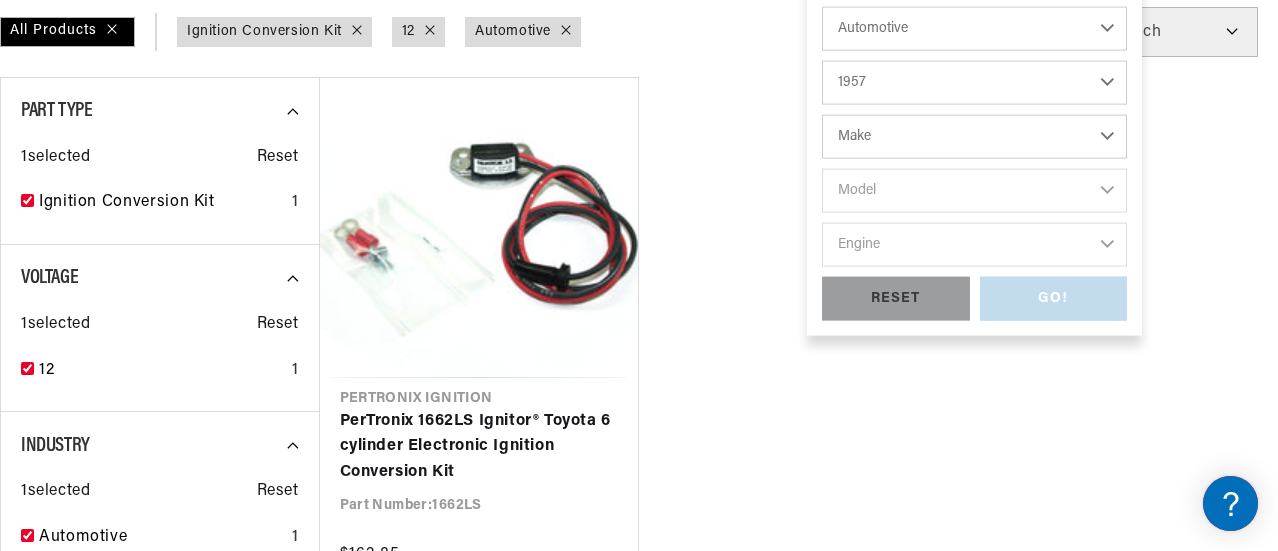 click on "Make
Alfa Romeo
Aston Martin
Austin Healey
Buick
Cadillac
Chevrolet
Chrysler
Dodge
Fiat
Ford
GMC
Jaguar
Jeep
Lancia
Maserati
Mercedes-Benz
Mercury
MG
Morgan
Morris
Oldsmobile
Plymouth
Pontiac
Porsche
Rolls-Royce
Simca
Studebaker
Triumph
Volkswagen" at bounding box center [974, 136] 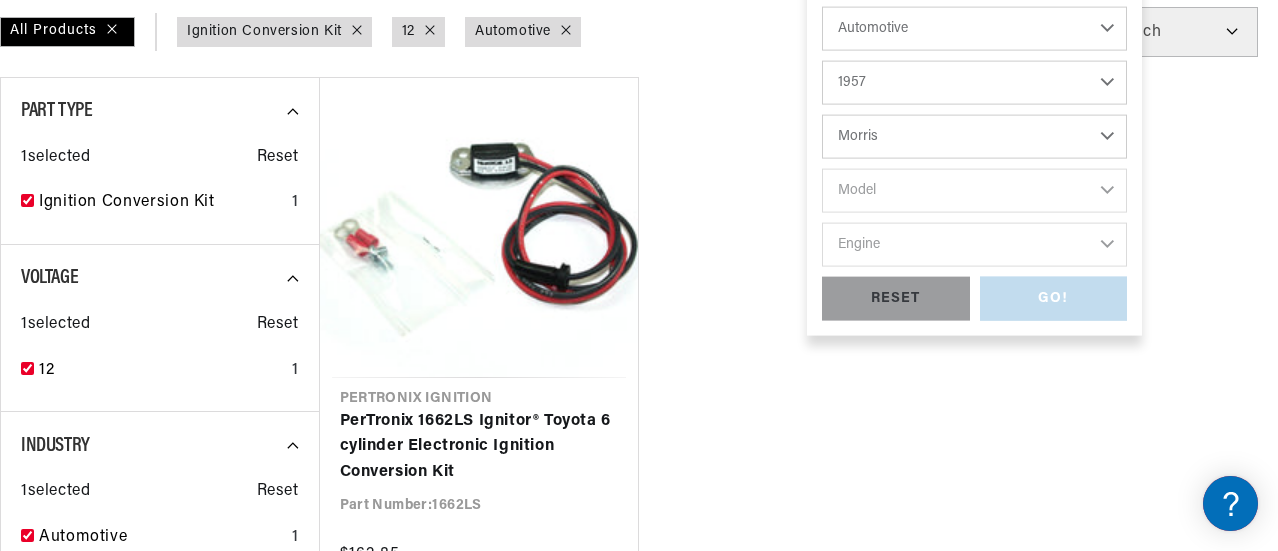 click on "Make
Alfa Romeo
Aston Martin
Austin Healey
Buick
Cadillac
Chevrolet
Chrysler
Dodge
Fiat
Ford
GMC
Jaguar
Jeep
Lancia
Maserati
Mercedes-Benz
Mercury
MG
Morgan
Morris
Oldsmobile
Plymouth
Pontiac
Porsche
Rolls-Royce
Simca
Studebaker
Triumph
Volkswagen" at bounding box center [974, 136] 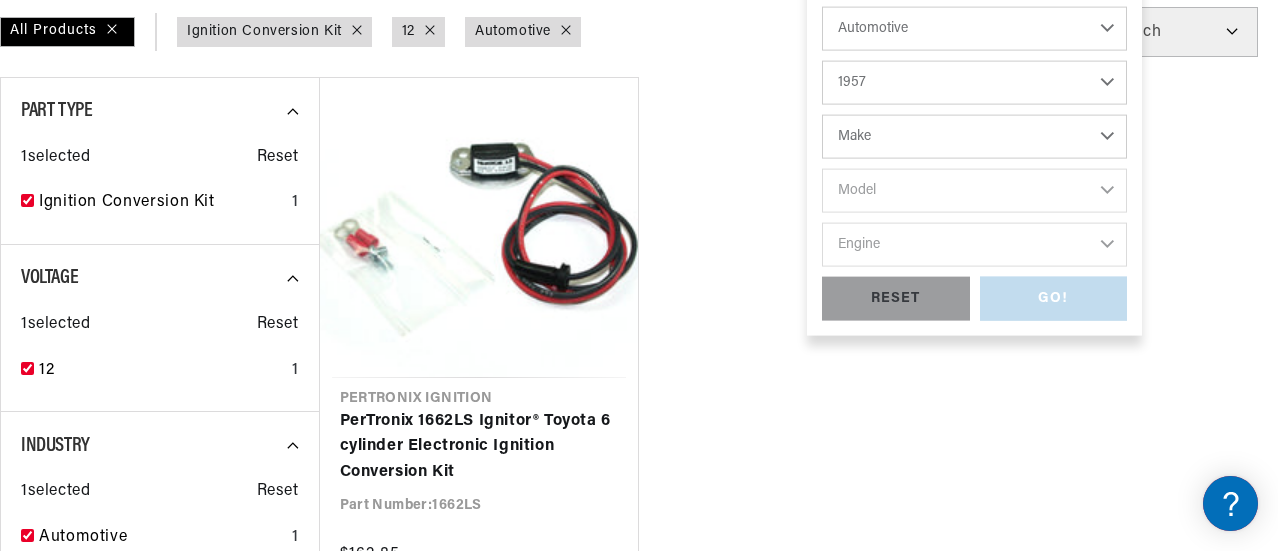 select on "Morris" 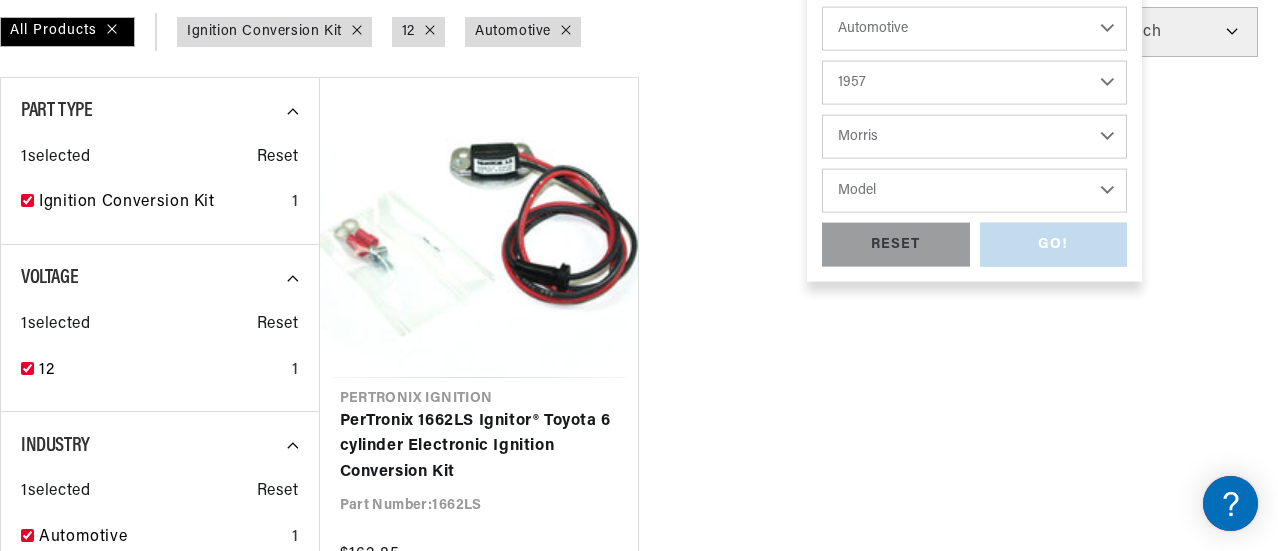 click on "Model
Minor" at bounding box center (974, 190) 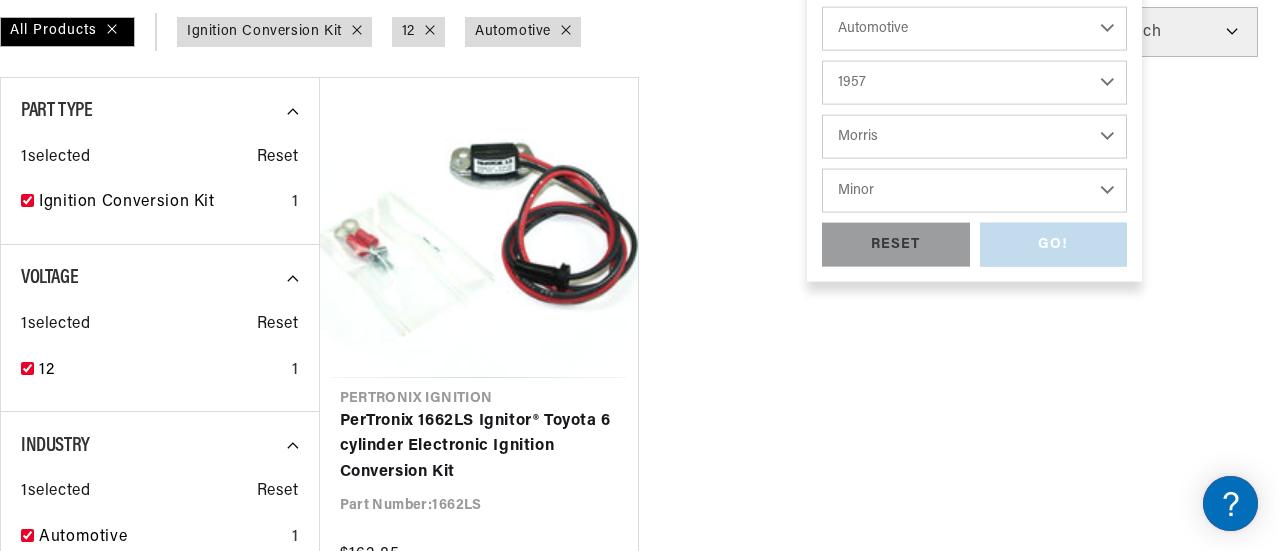 click on "Model
Minor" at bounding box center [974, 190] 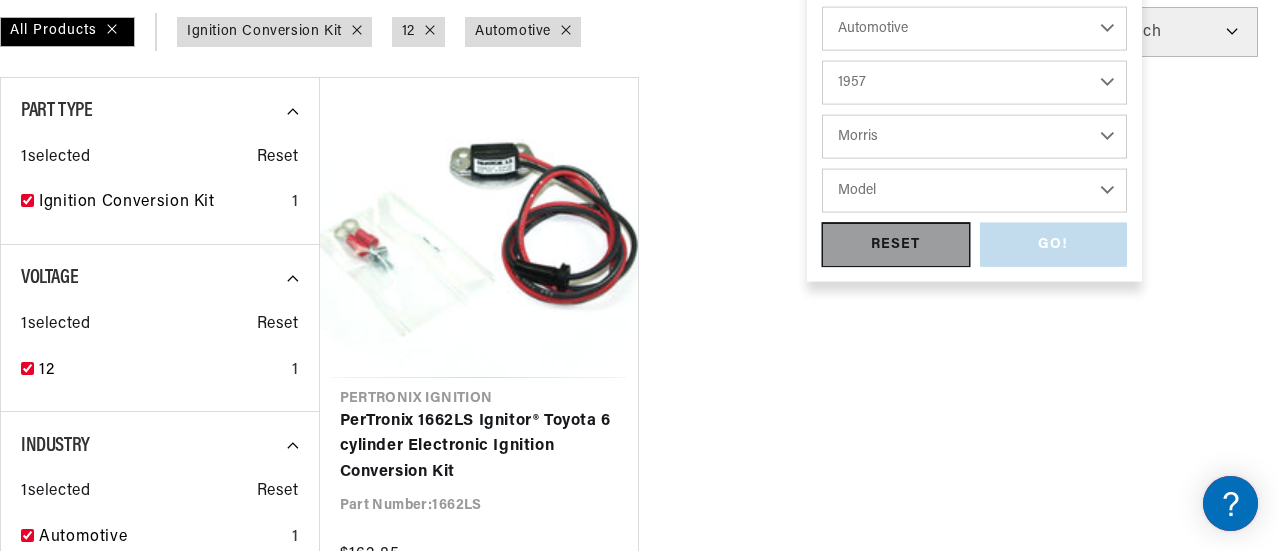 select on "Minor" 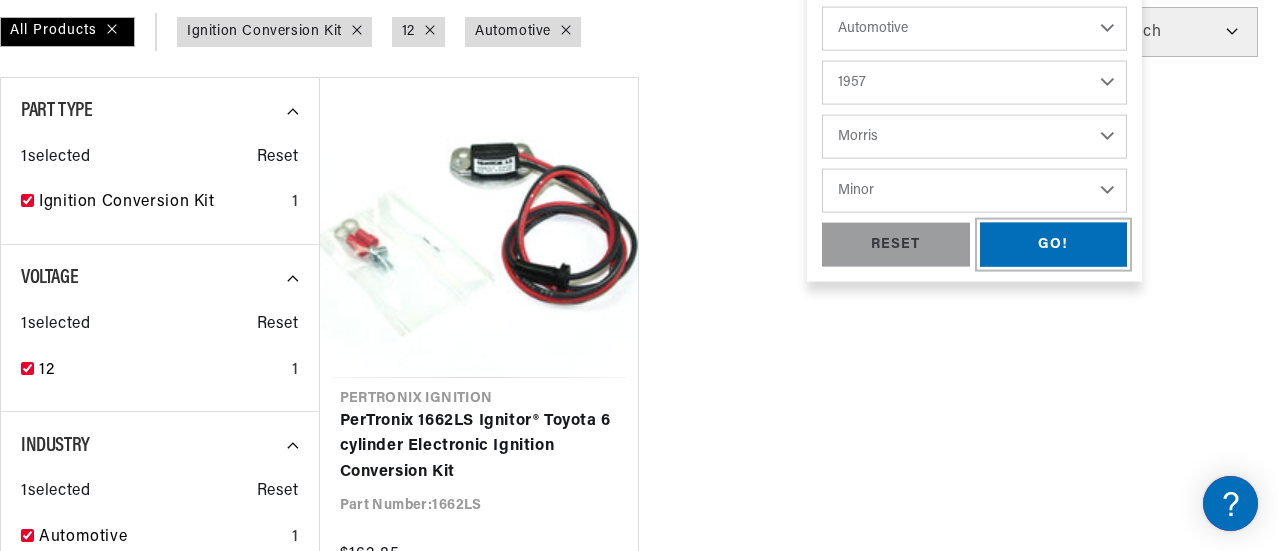 click on "GO!" at bounding box center (1054, 244) 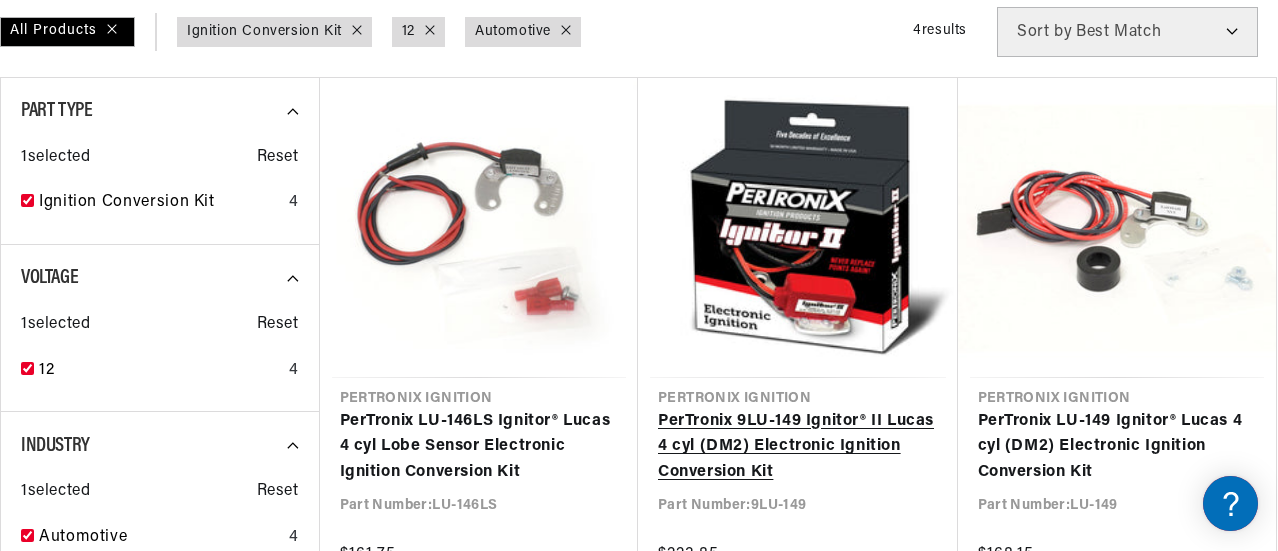 scroll, scrollTop: 400, scrollLeft: 0, axis: vertical 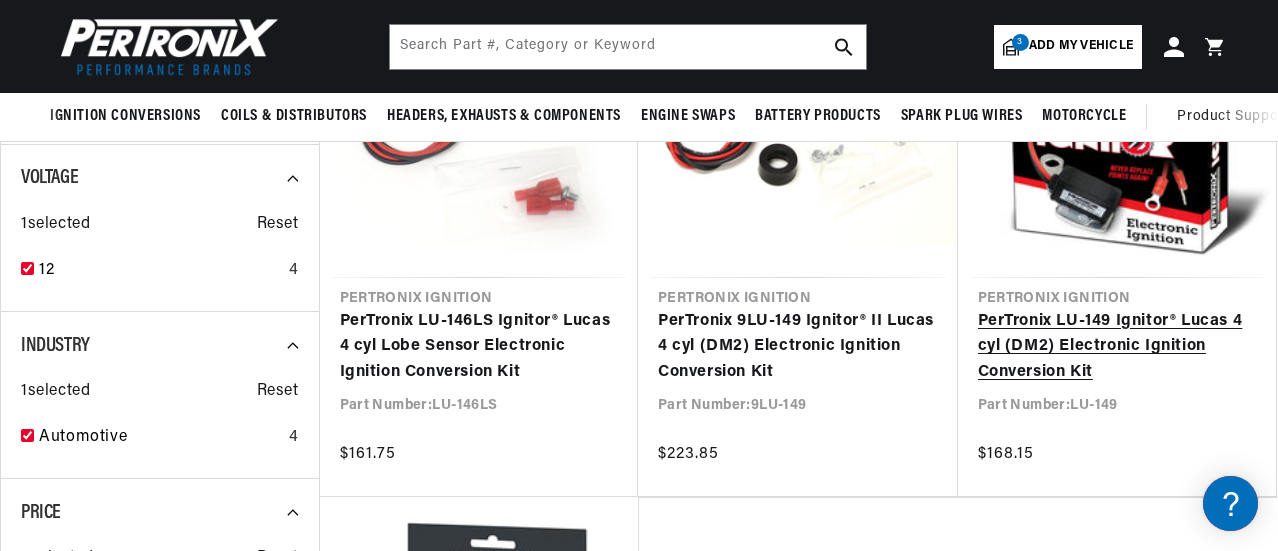click on "PerTronix LU-149 Ignitor® Lucas 4 cyl (DM2) Electronic Ignition Conversion Kit" at bounding box center (1117, 347) 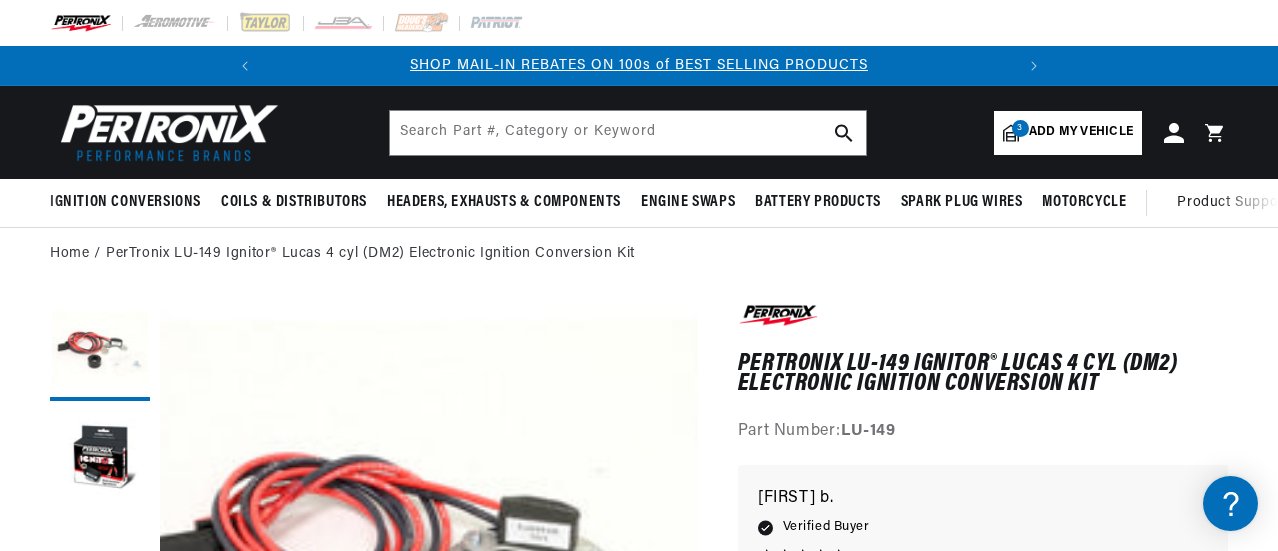 scroll, scrollTop: 200, scrollLeft: 0, axis: vertical 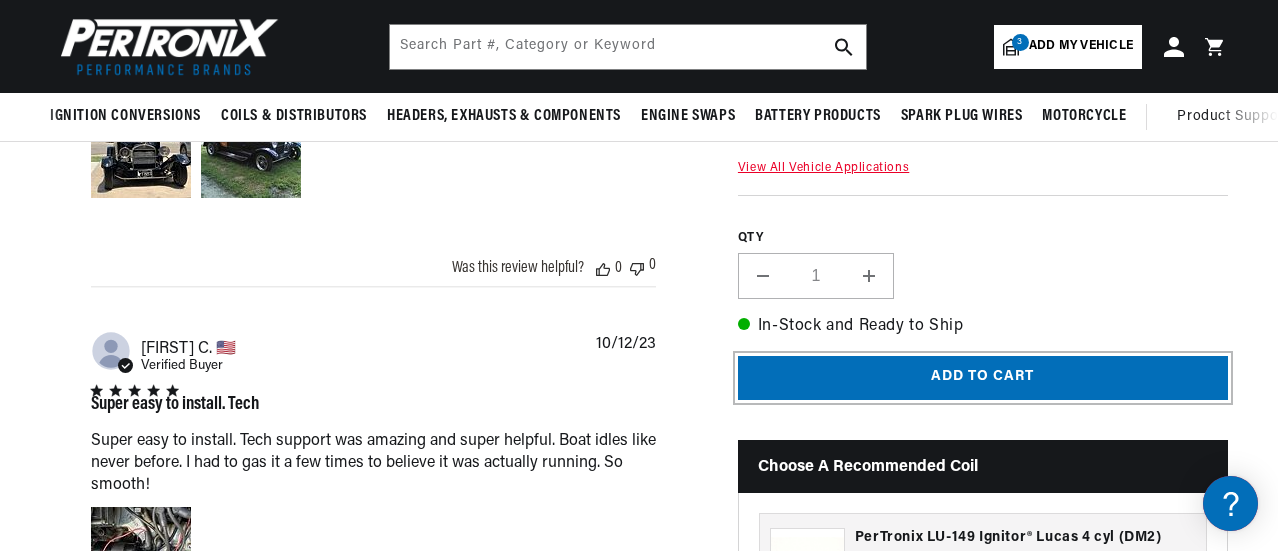 click on "Add to cart" at bounding box center [983, 378] 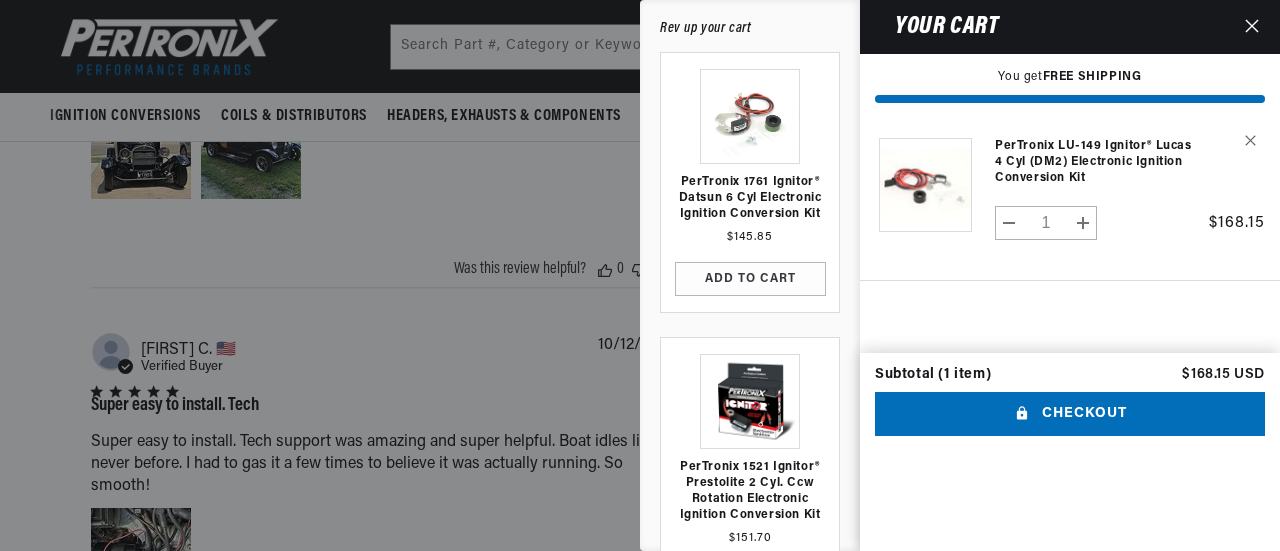 scroll, scrollTop: 0, scrollLeft: 0, axis: both 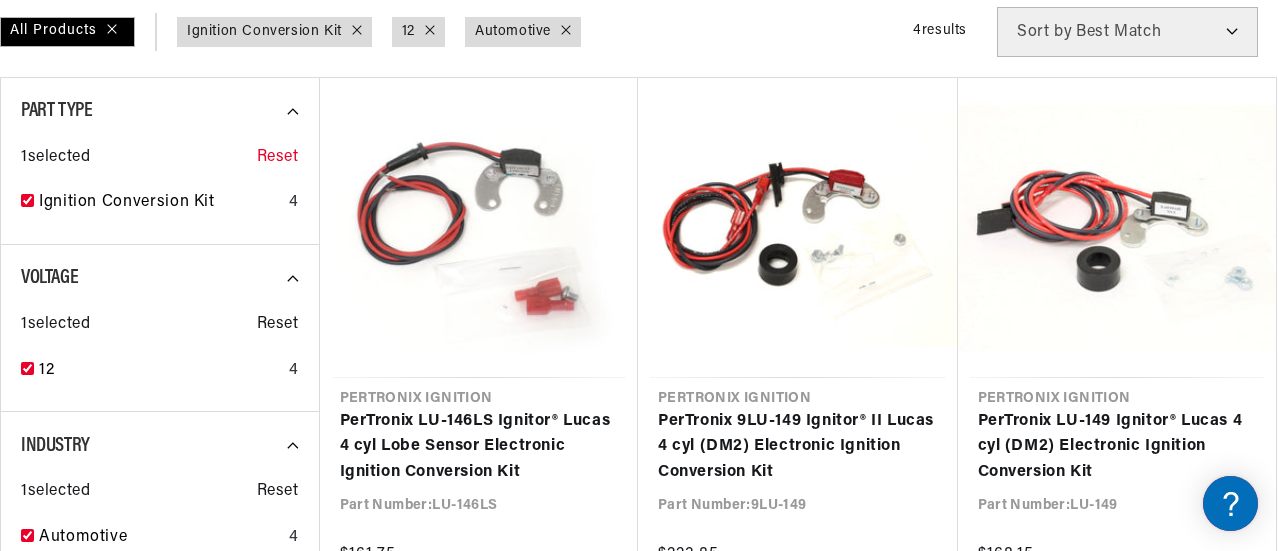 click on "Reset" at bounding box center [278, 158] 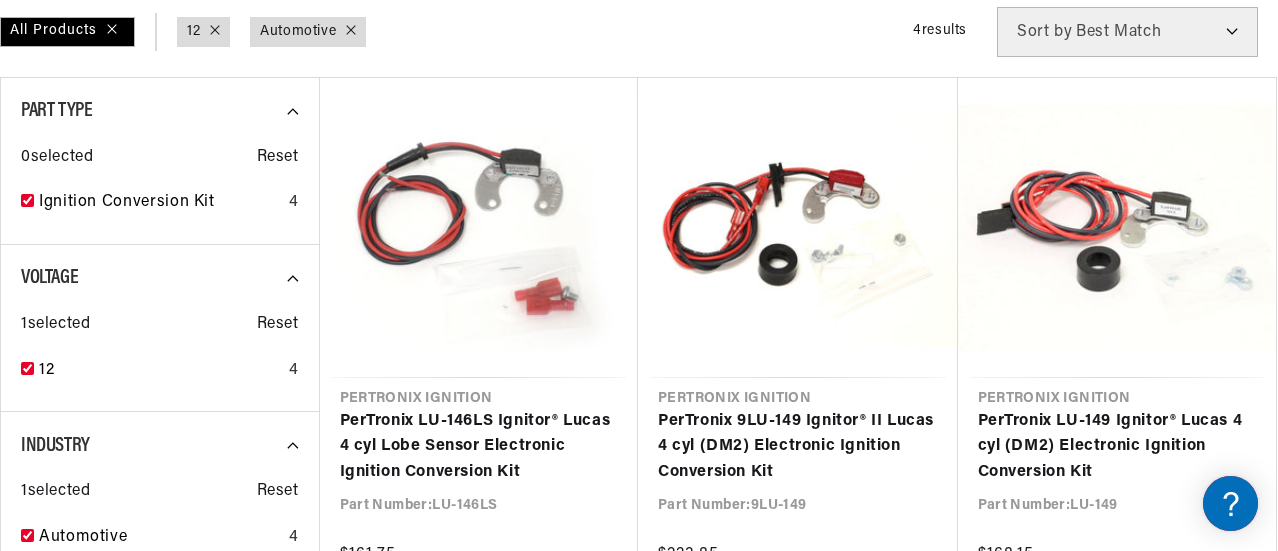 click 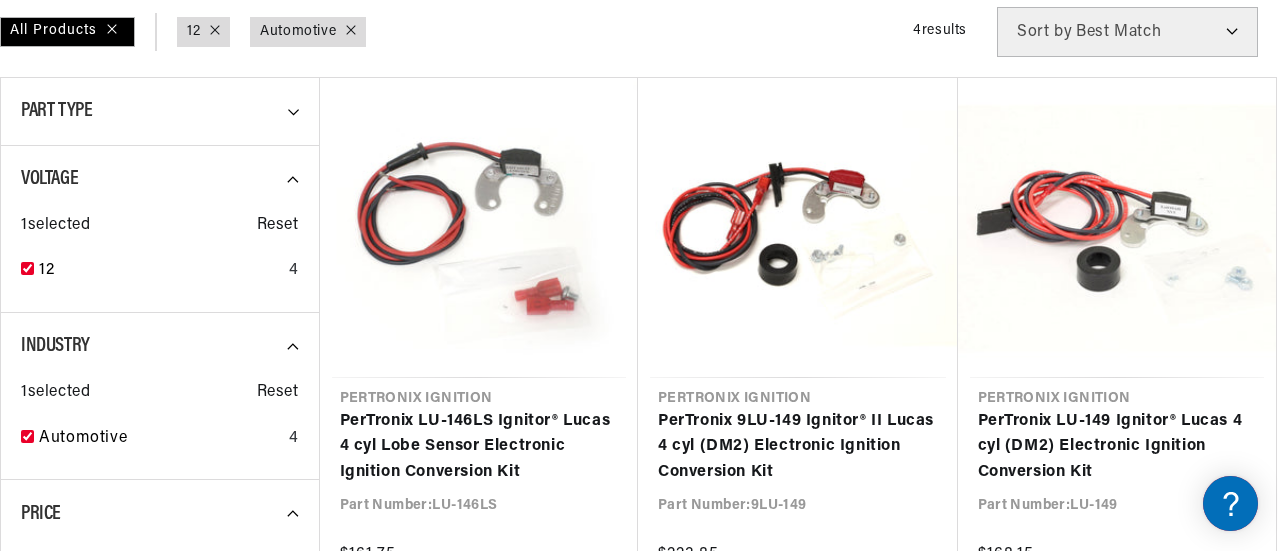 click 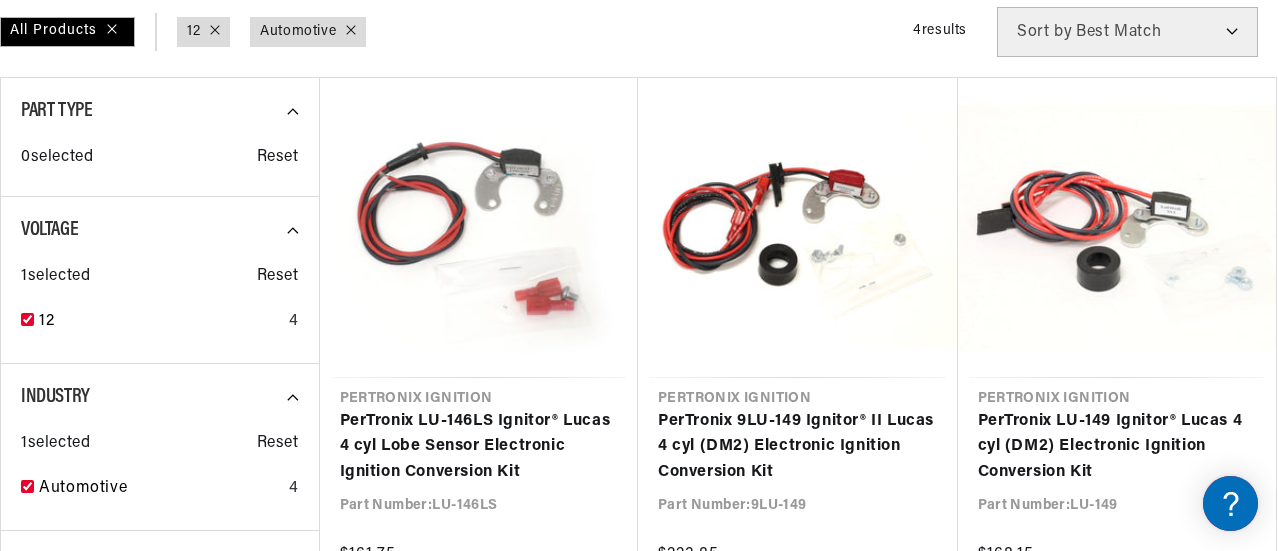 scroll, scrollTop: 0, scrollLeft: 0, axis: both 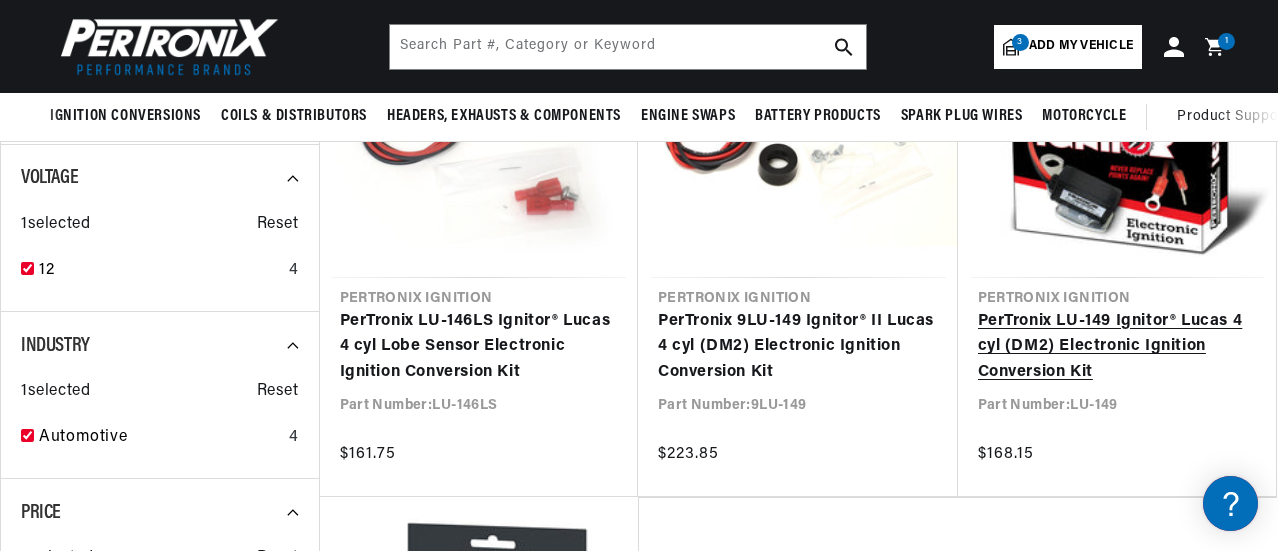 click on "PerTronix LU-149 Ignitor® Lucas 4 cyl (DM2) Electronic Ignition Conversion Kit" at bounding box center [1117, 347] 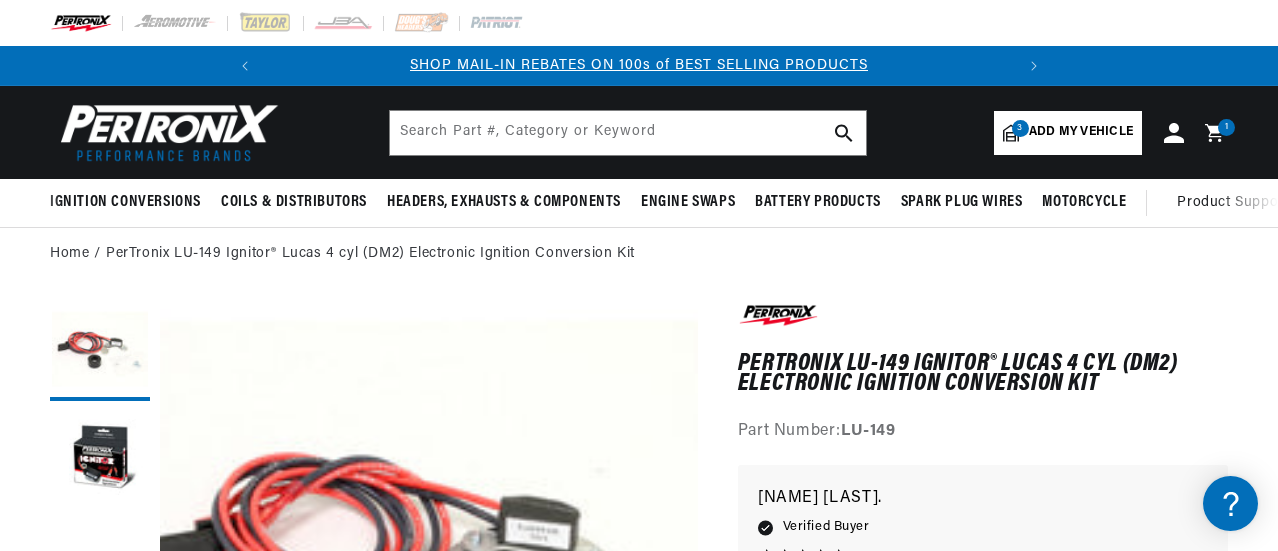 scroll, scrollTop: 0, scrollLeft: 0, axis: both 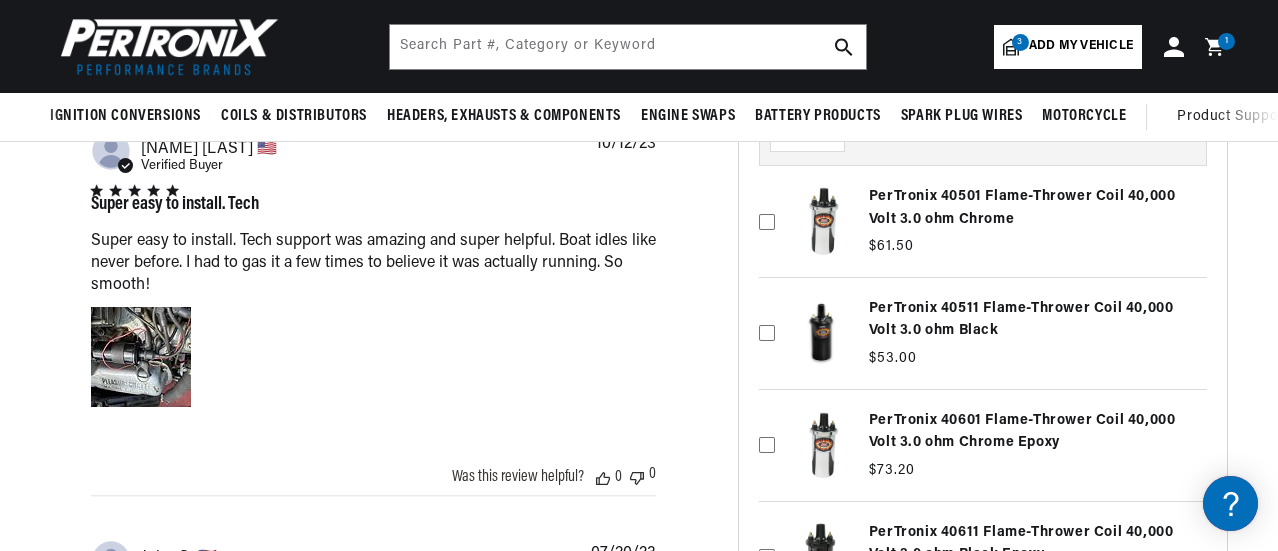 click at bounding box center [983, 222] 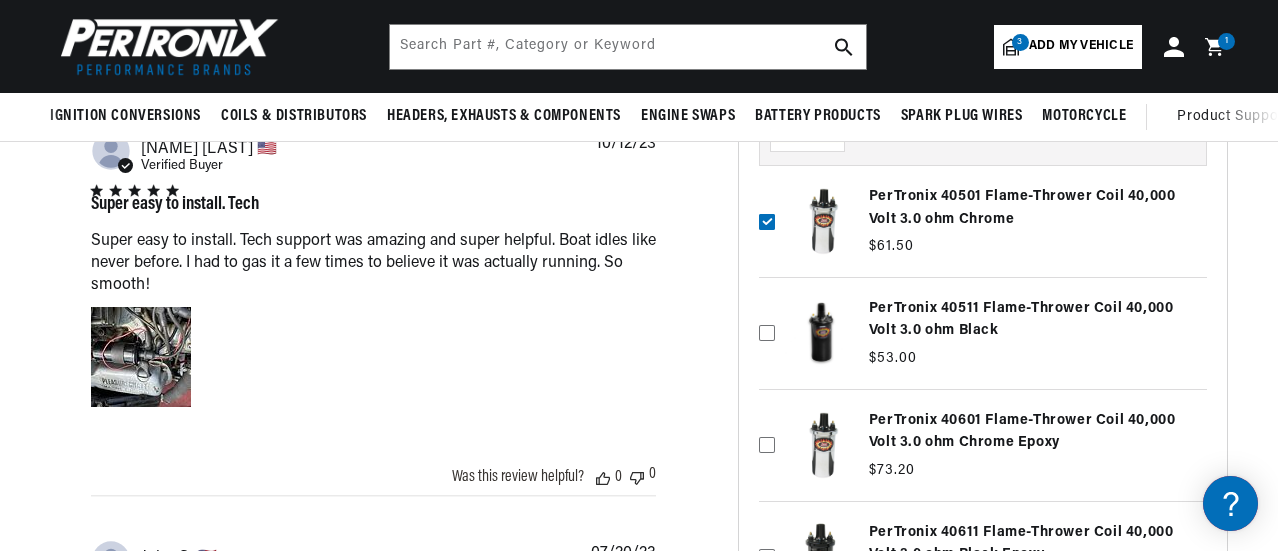 scroll, scrollTop: 0, scrollLeft: 746, axis: horizontal 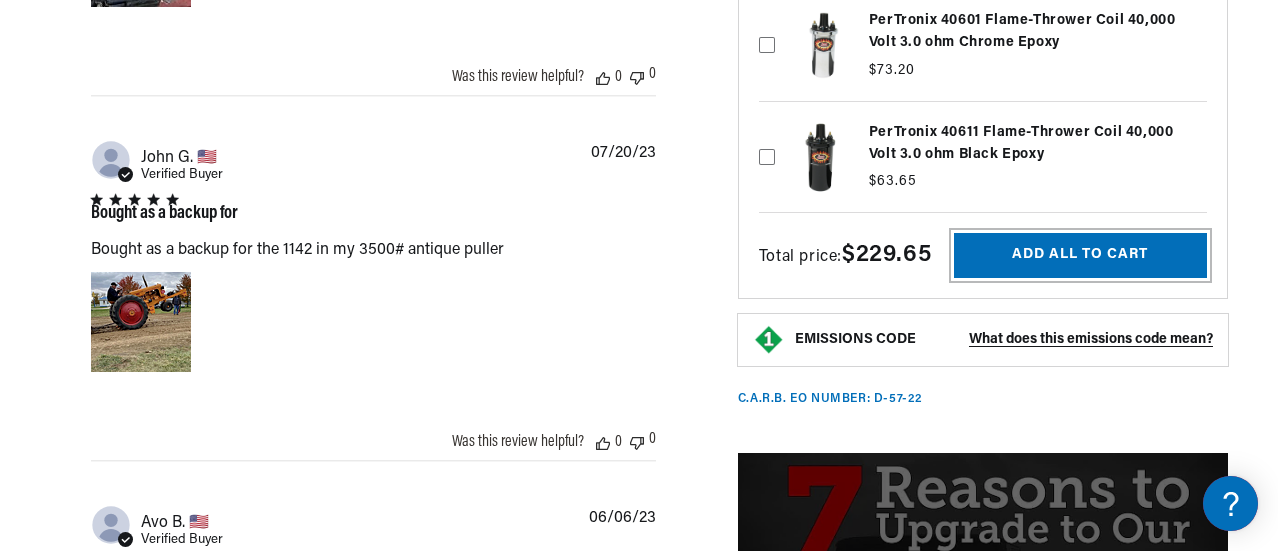 click on "Add all to cart" at bounding box center (1080, 256) 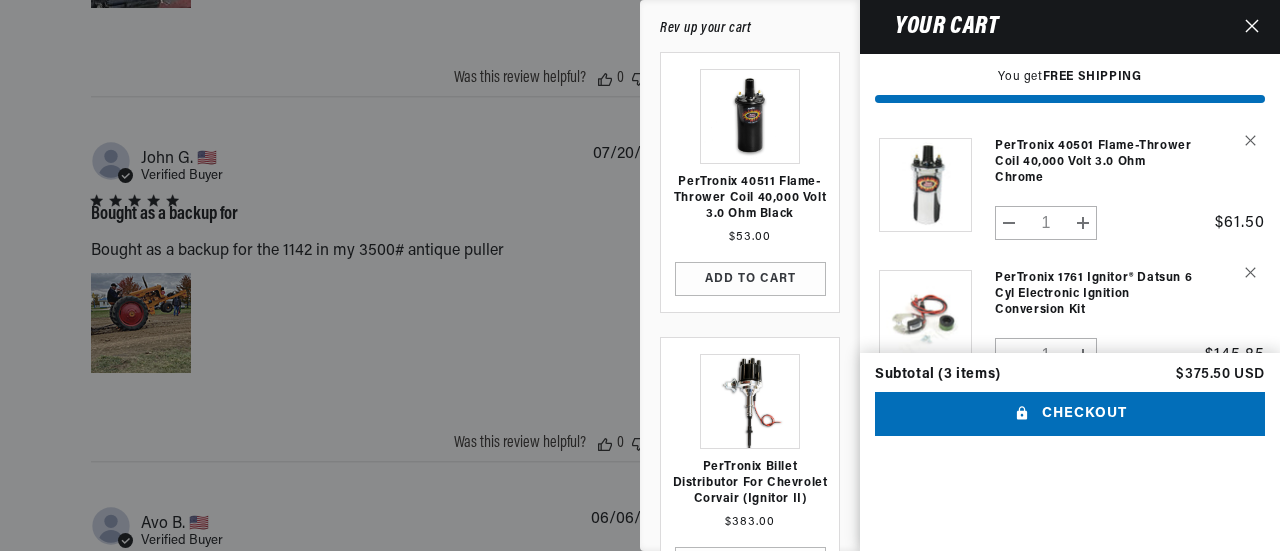 scroll, scrollTop: 0, scrollLeft: 746, axis: horizontal 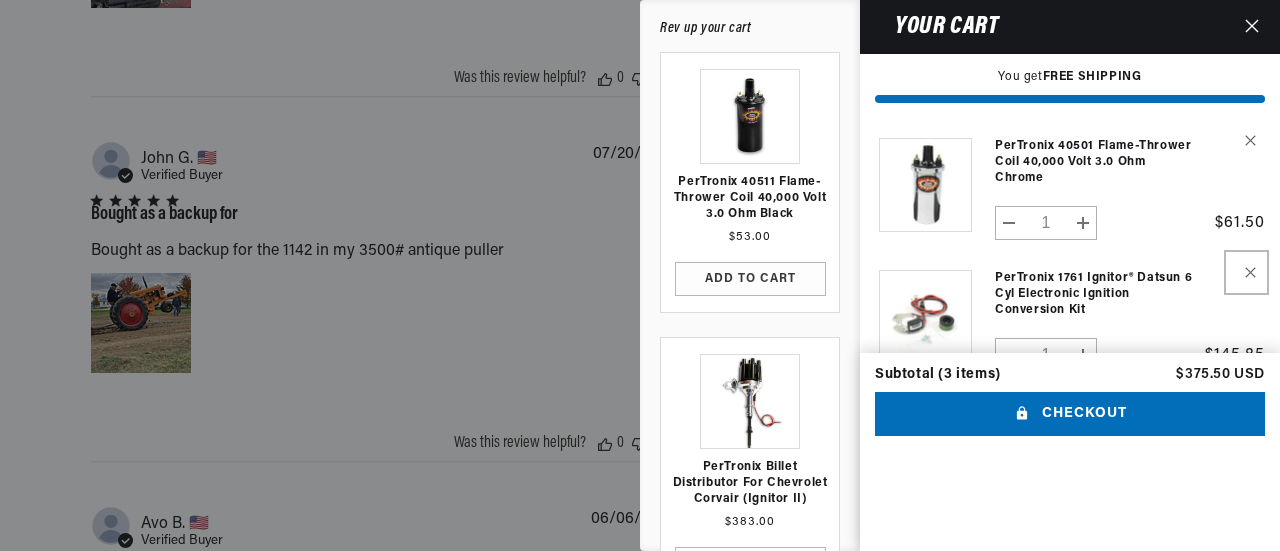 click at bounding box center [1246, 272] 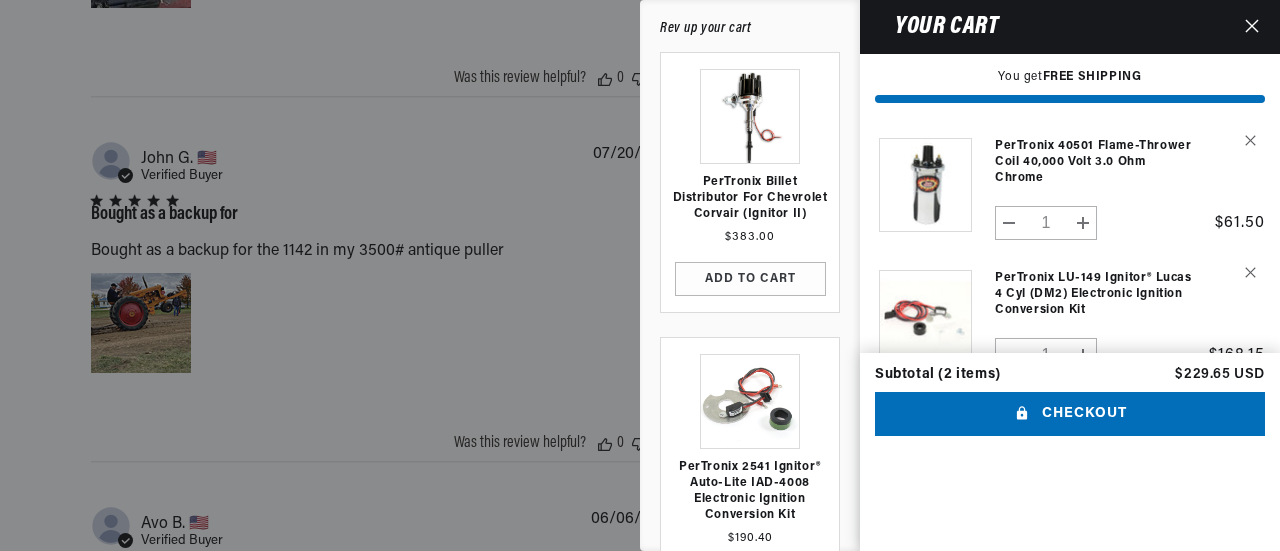 scroll, scrollTop: 0, scrollLeft: 0, axis: both 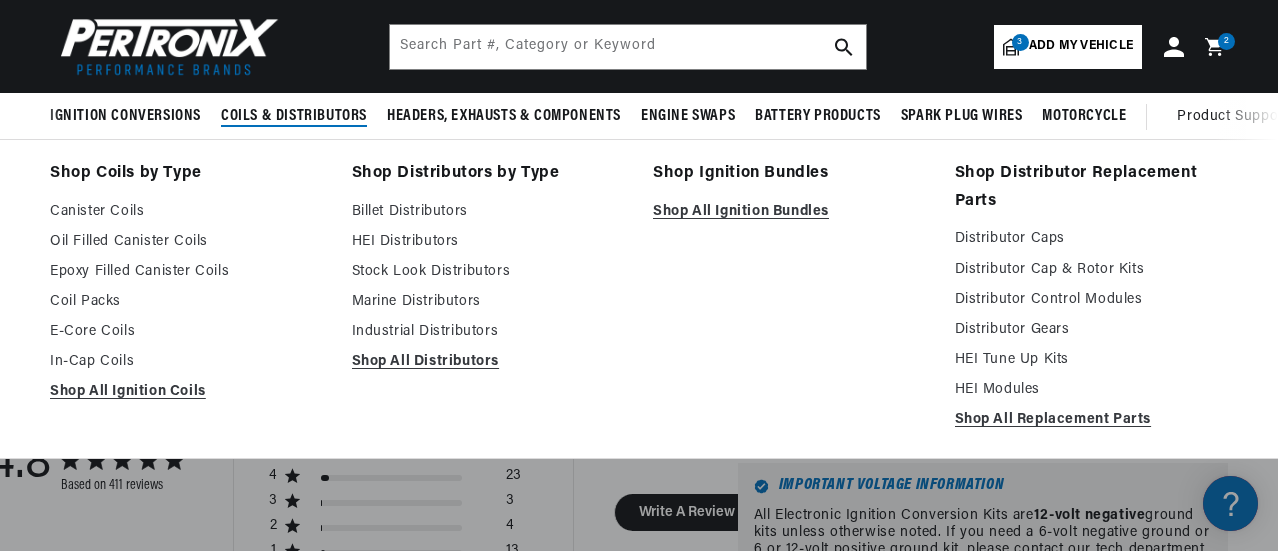 click on "Coils & Distributors" at bounding box center [294, 116] 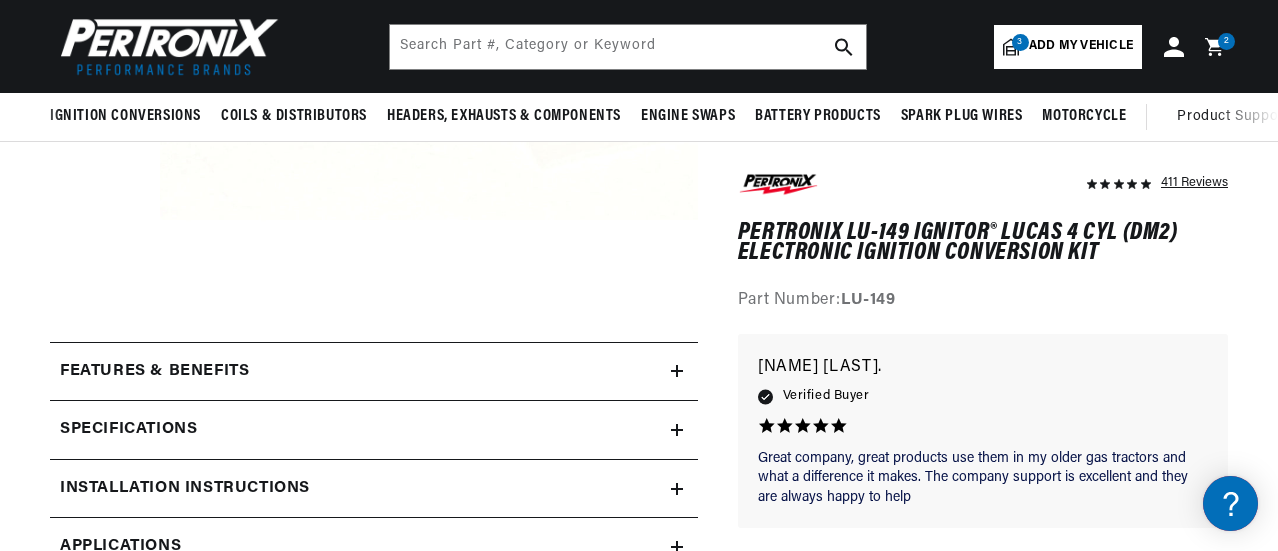 scroll, scrollTop: 500, scrollLeft: 0, axis: vertical 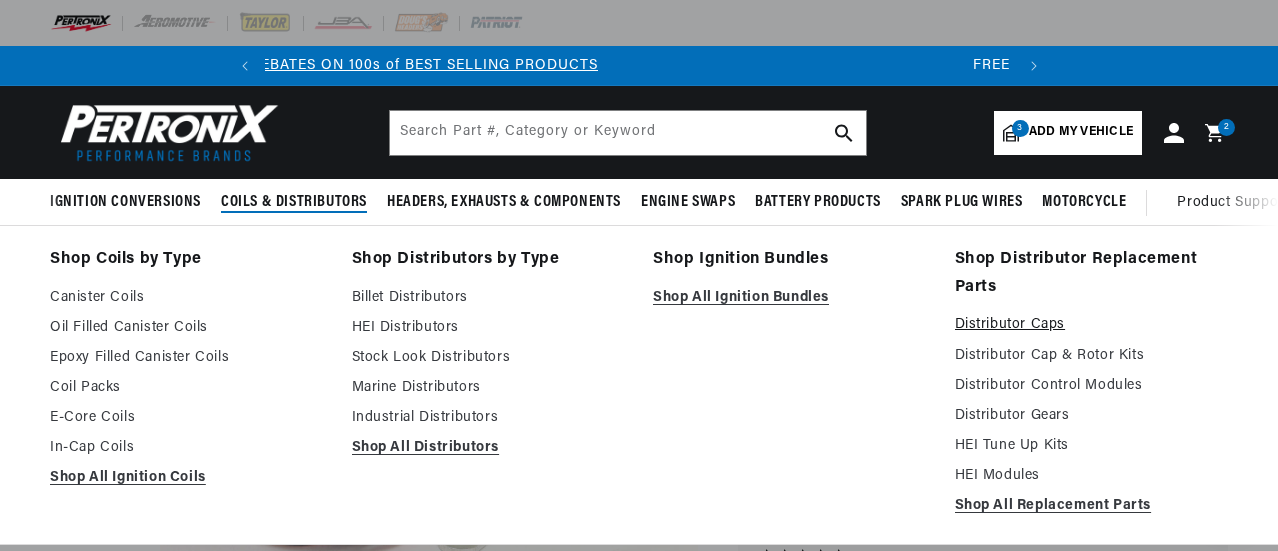 click on "Distributor Caps" at bounding box center [1092, 325] 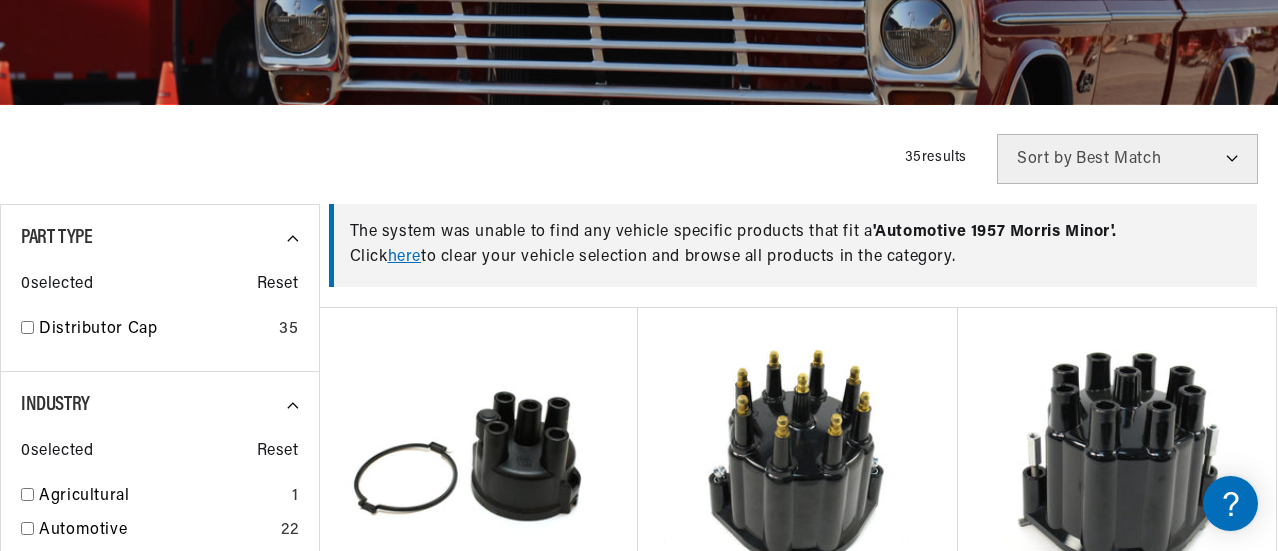 scroll, scrollTop: 699, scrollLeft: 0, axis: vertical 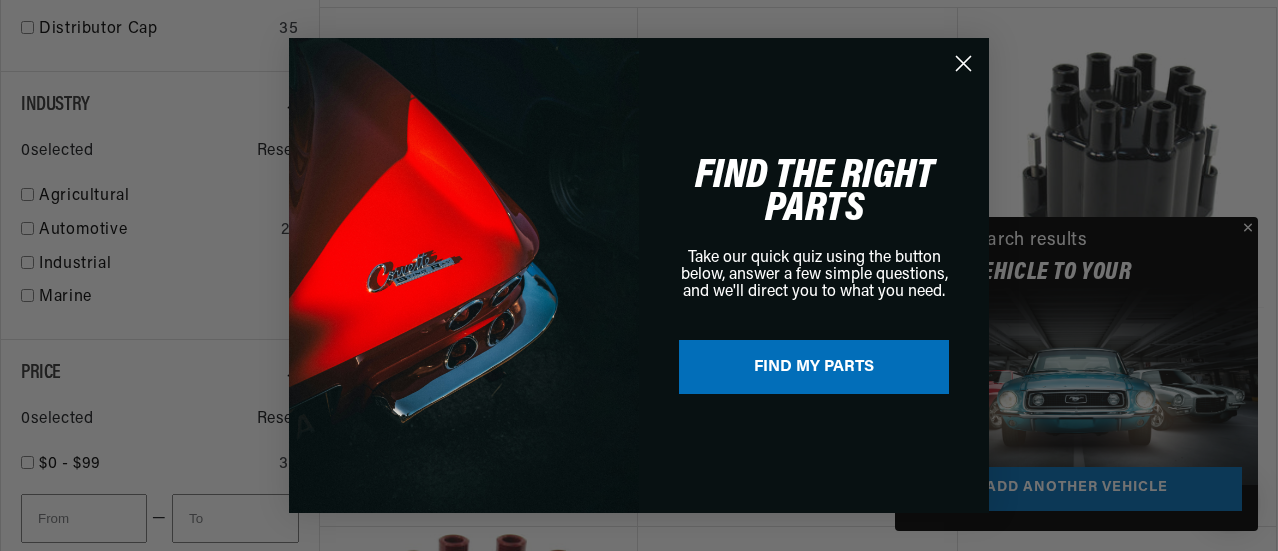 click on "Close dialog FIND THE RIGHT PARTS Take our quick quiz using the button below, answer a few simple questions, and we'll direct you to what you need. FIND MY PARTS Submit" at bounding box center (639, 275) 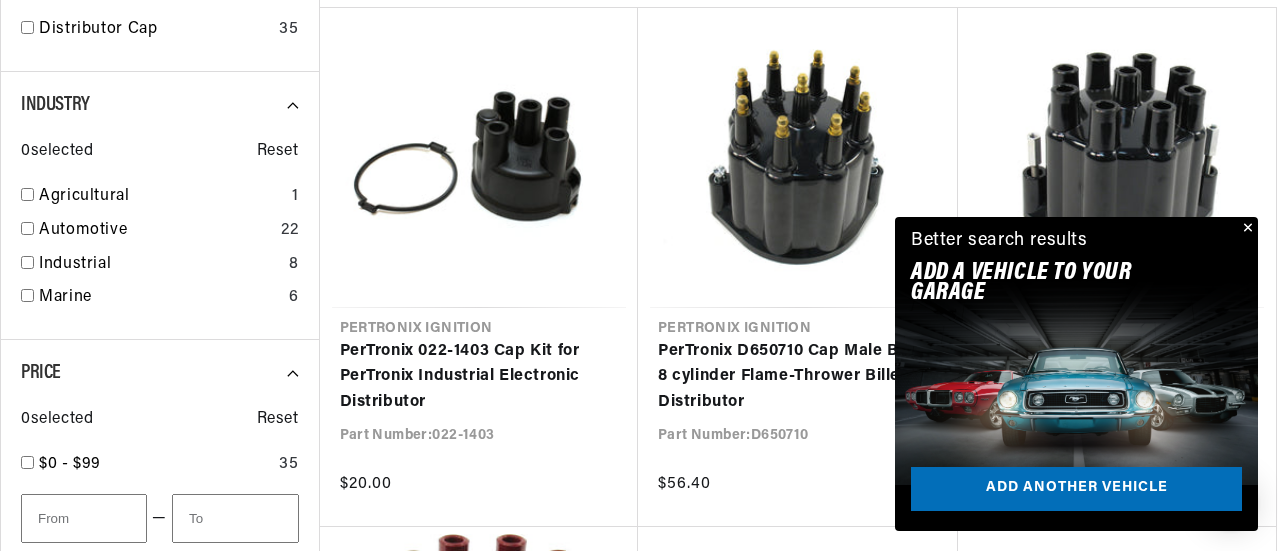 scroll, scrollTop: 0, scrollLeft: 746, axis: horizontal 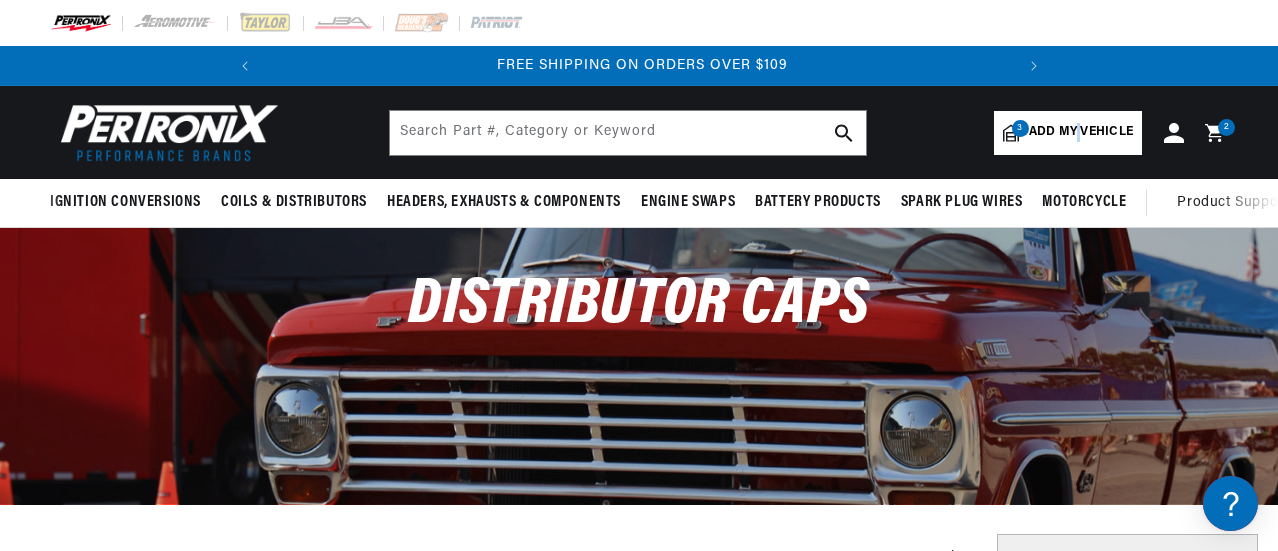 click on "Add my vehicle" at bounding box center [1081, 132] 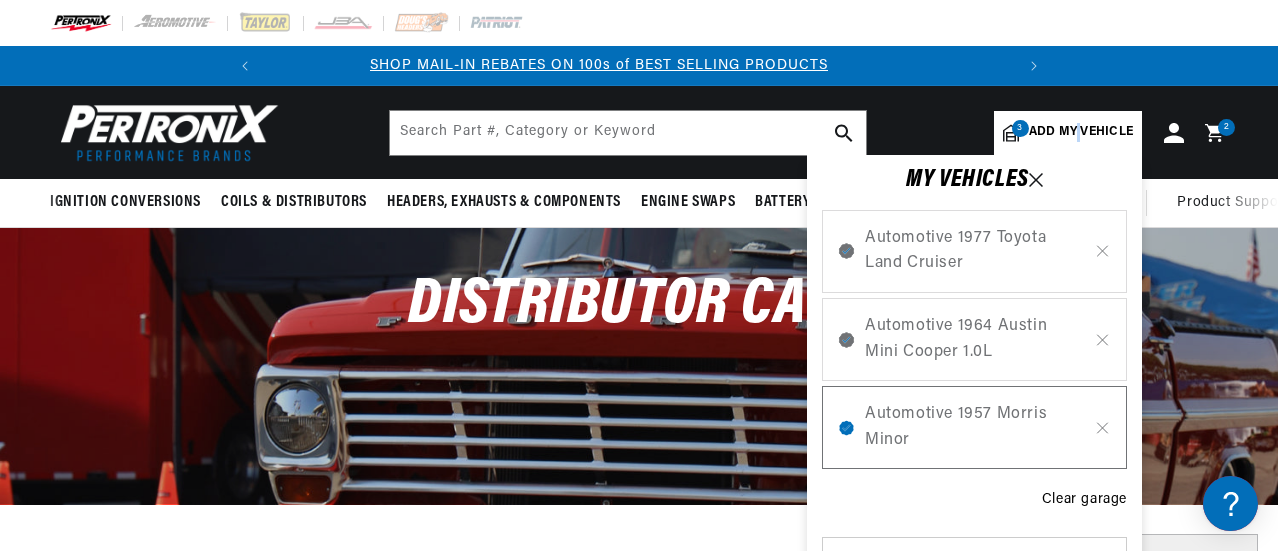 scroll, scrollTop: 0, scrollLeft: 0, axis: both 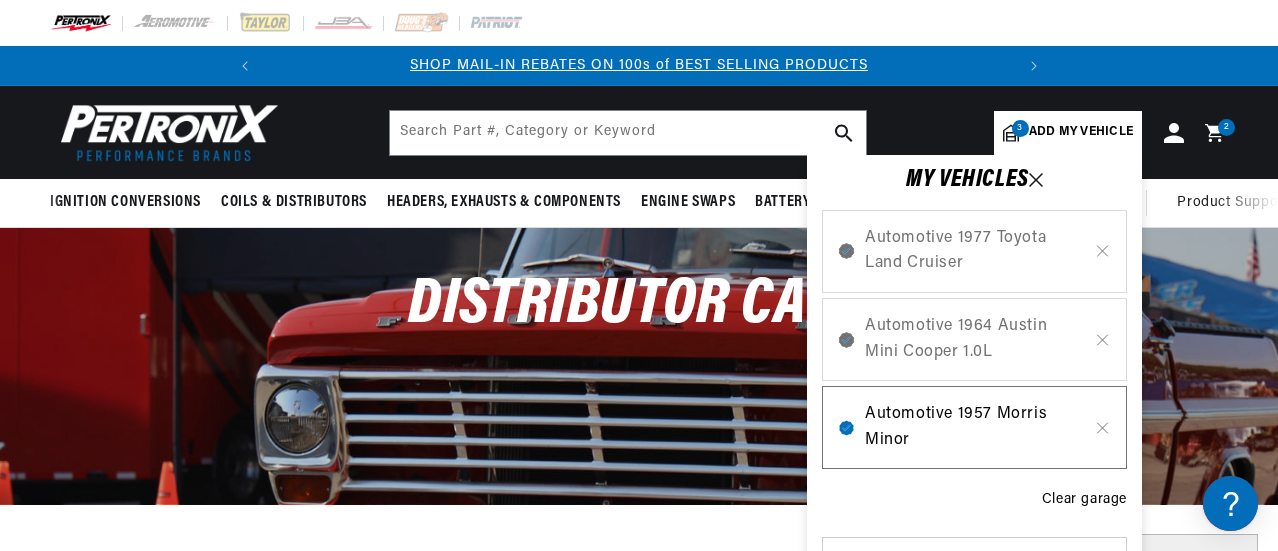 click on "Automotive 1957 Morris Minor" at bounding box center (974, 427) 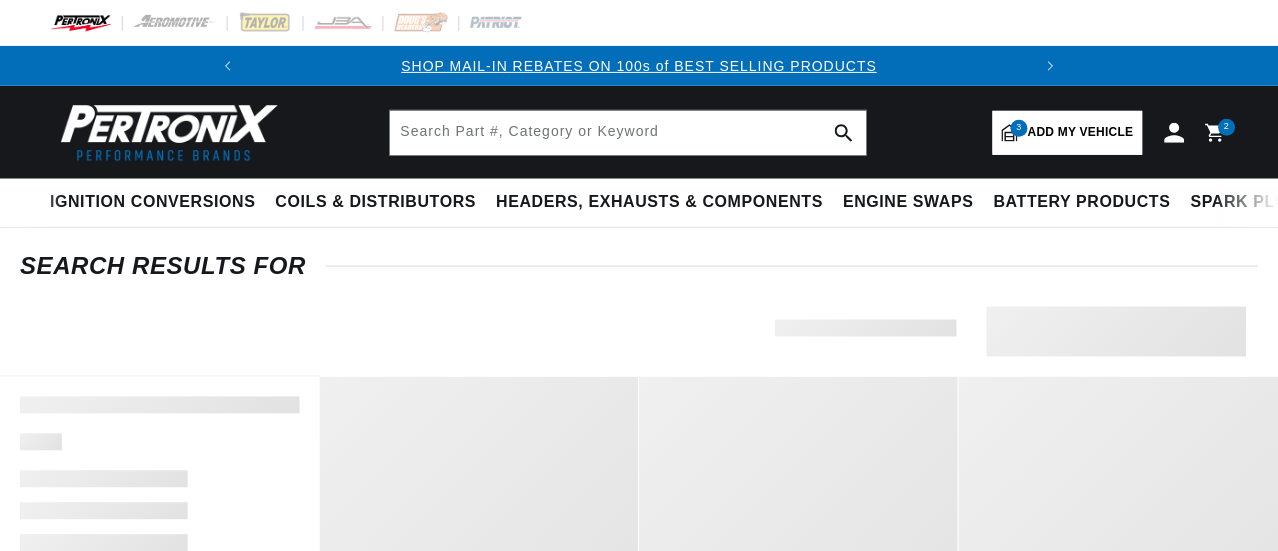 scroll, scrollTop: 0, scrollLeft: 0, axis: both 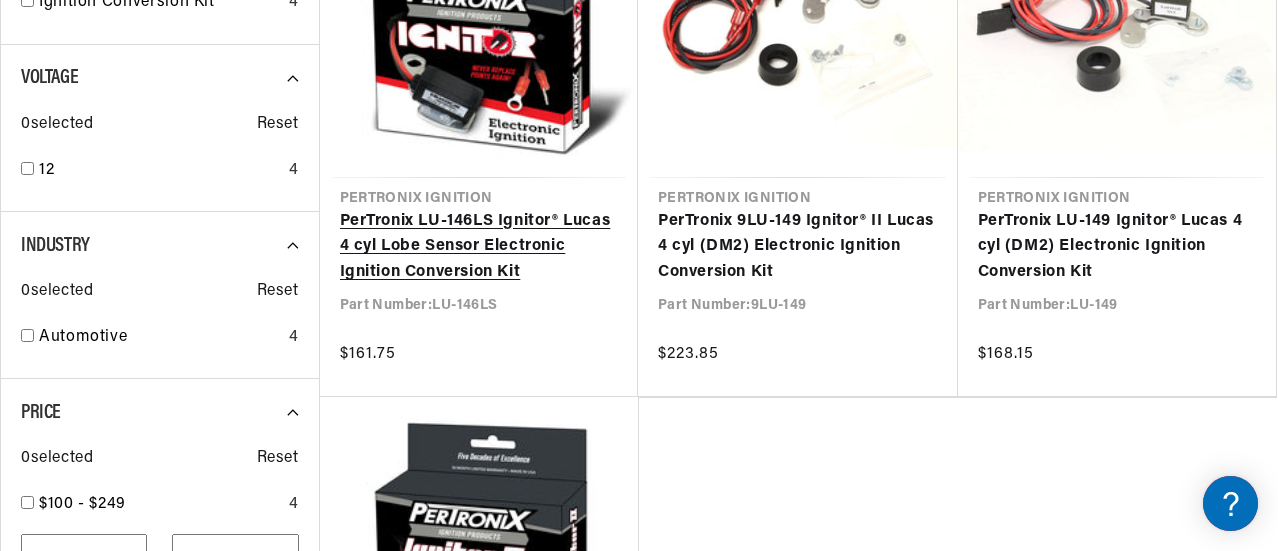 click on "PerTronix LU-146LS Ignitor® Lucas 4 cyl Lobe Sensor Electronic Ignition Conversion Kit" at bounding box center (479, 247) 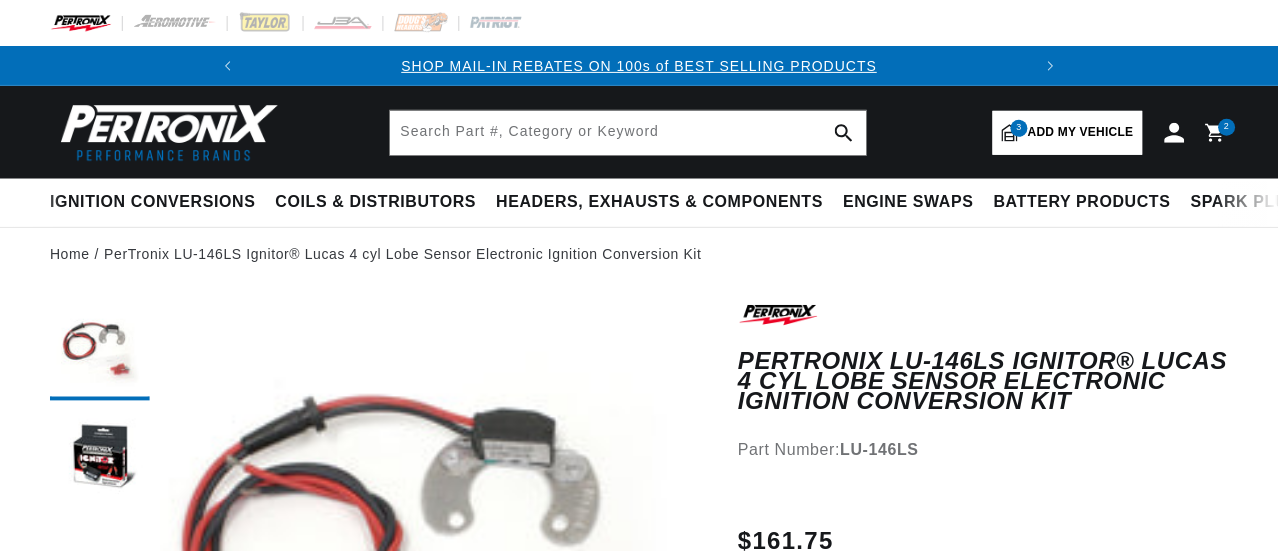 scroll, scrollTop: 0, scrollLeft: 0, axis: both 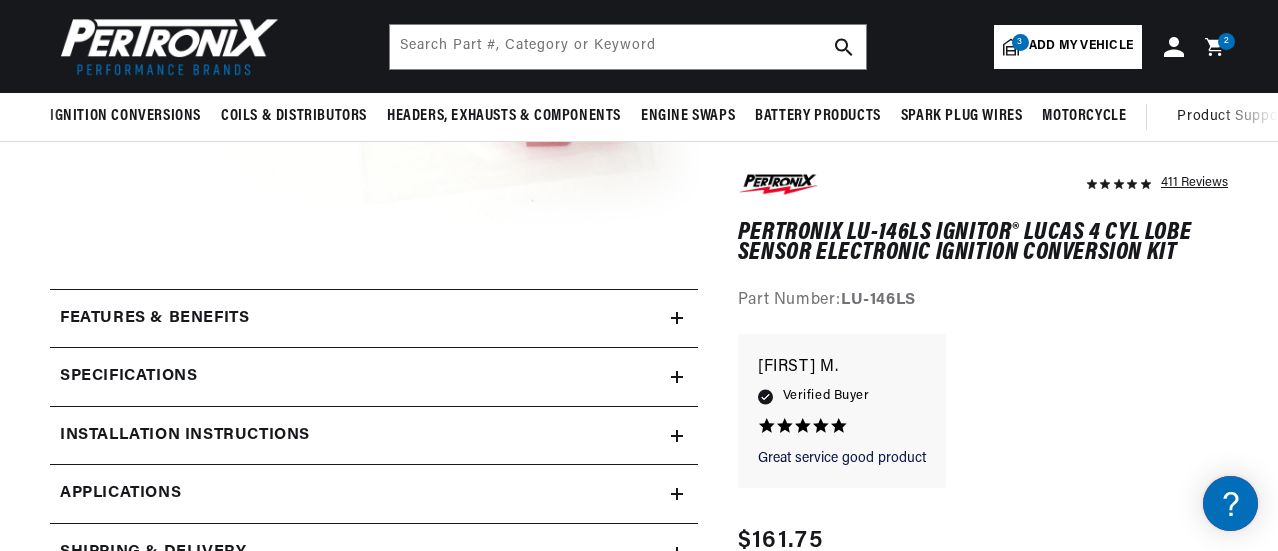 click on "Specifications" at bounding box center [154, 319] 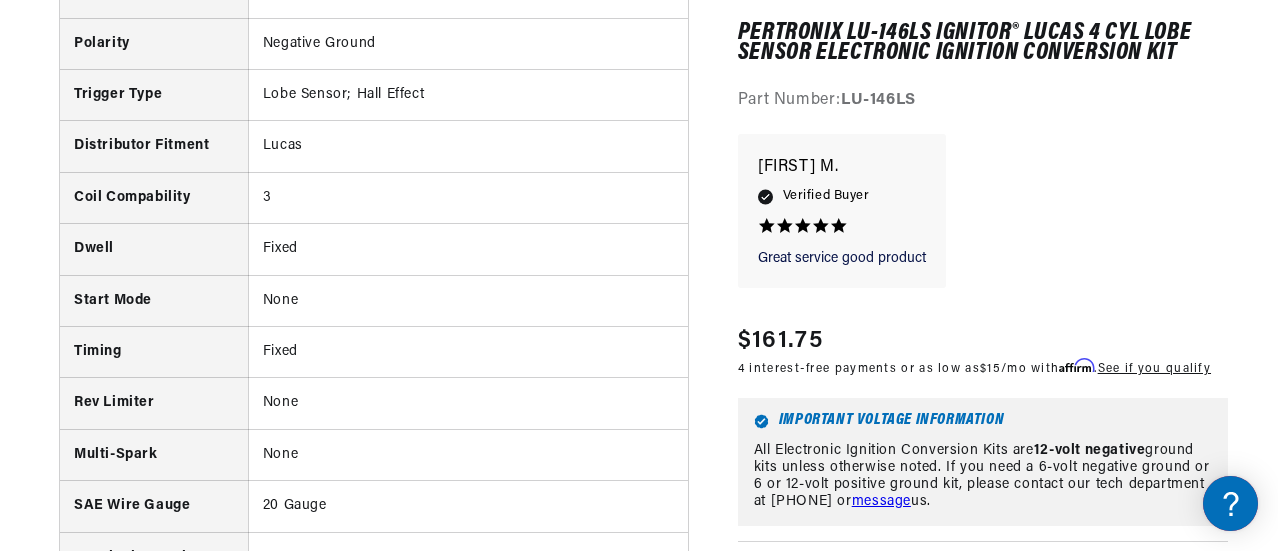 scroll, scrollTop: 1100, scrollLeft: 0, axis: vertical 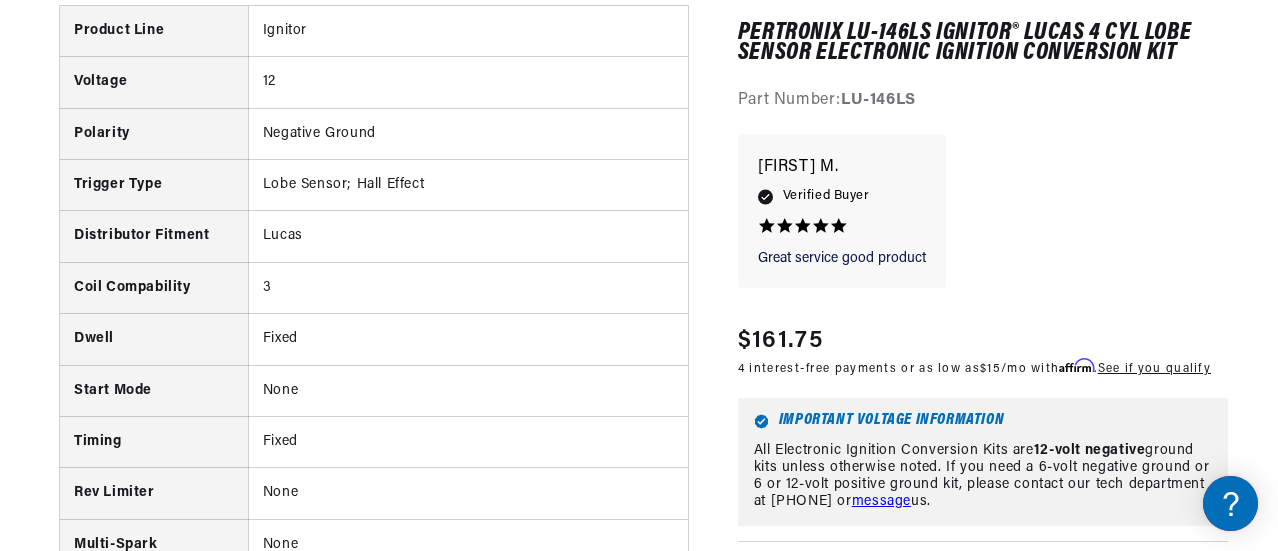 click on "3" at bounding box center [468, 287] 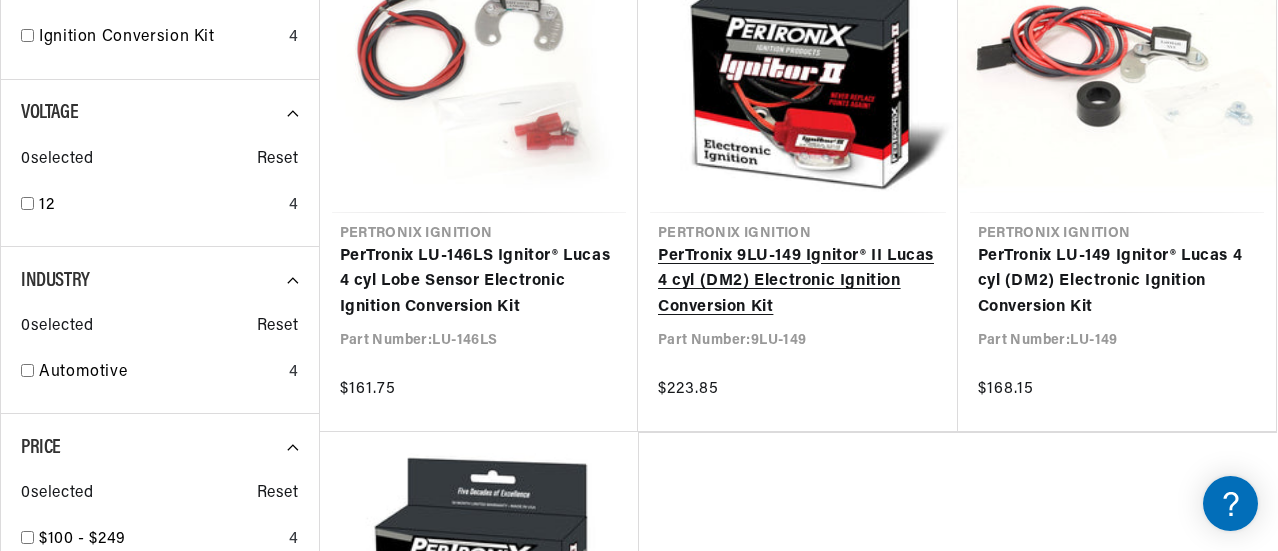 scroll, scrollTop: 465, scrollLeft: 0, axis: vertical 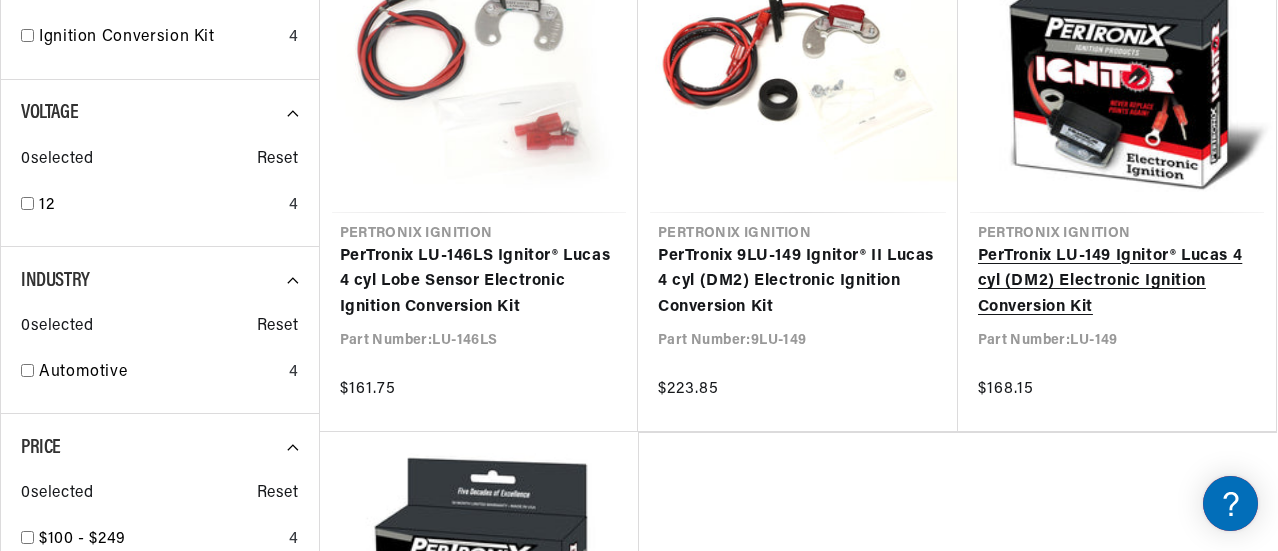 click on "PerTronix LU-149 Ignitor® Lucas 4 cyl (DM2) Electronic Ignition Conversion Kit" at bounding box center [1117, 282] 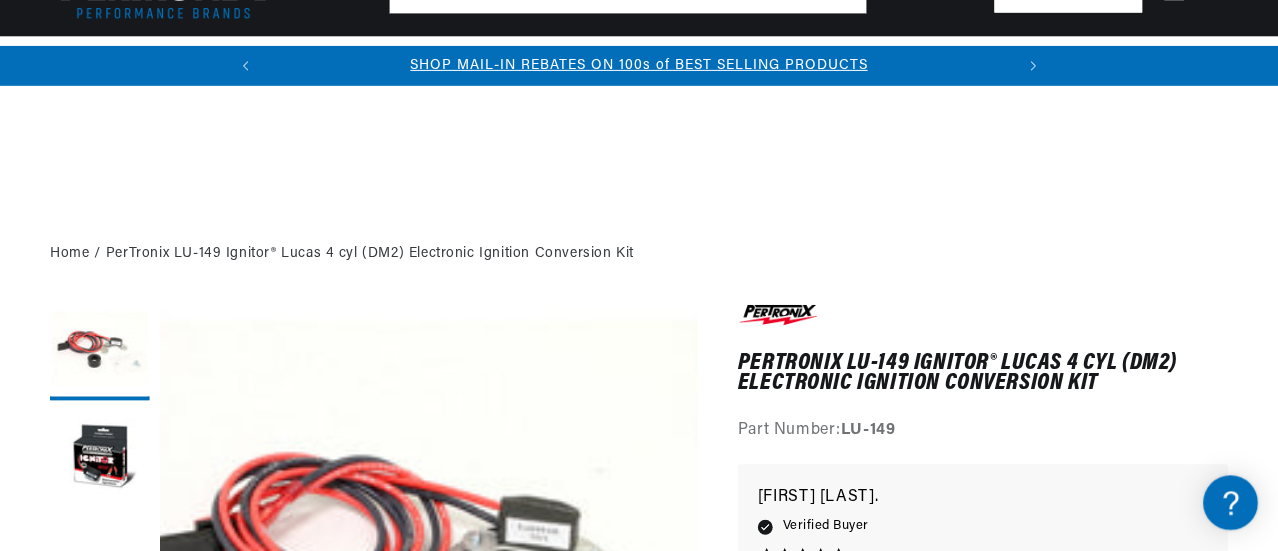 scroll, scrollTop: 800, scrollLeft: 0, axis: vertical 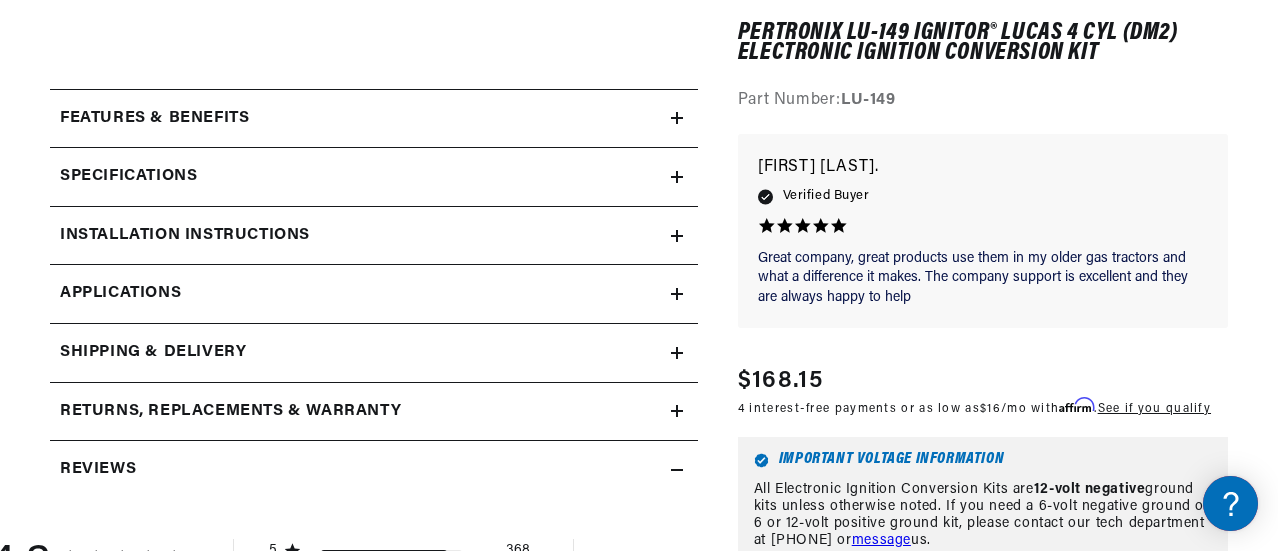 click on "Specifications" at bounding box center [360, 119] 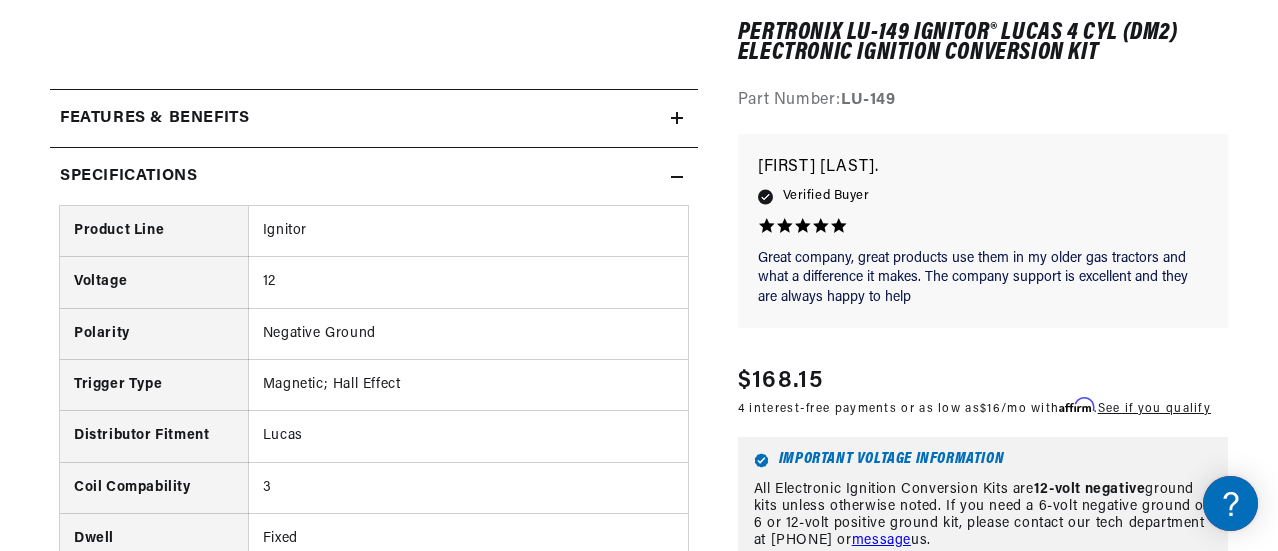 scroll, scrollTop: 0, scrollLeft: 746, axis: horizontal 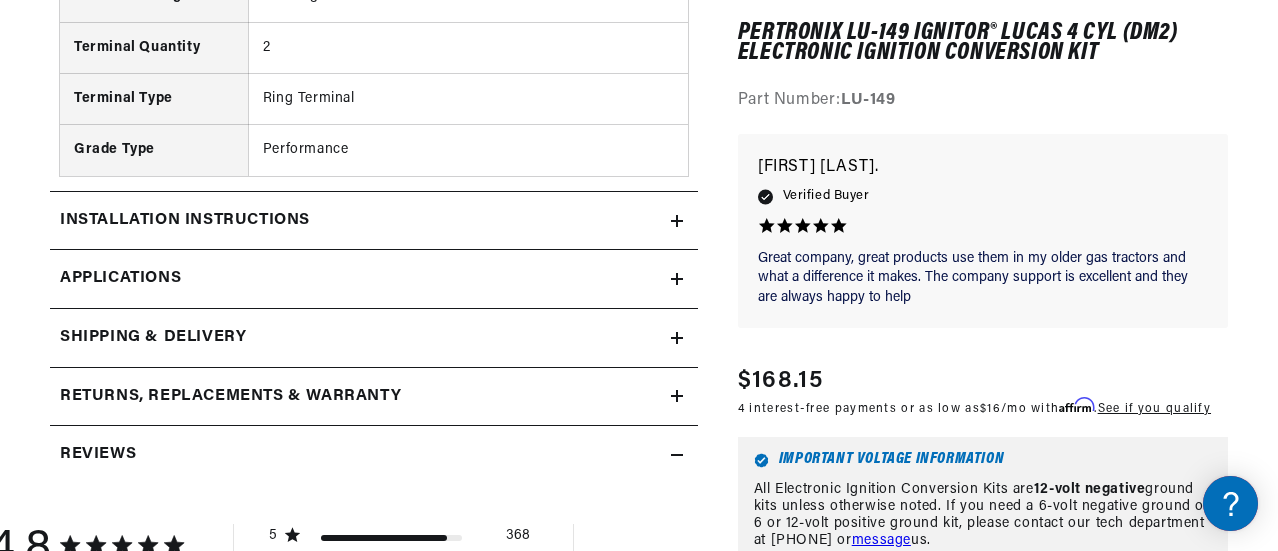 click on "Applications" at bounding box center [374, 279] 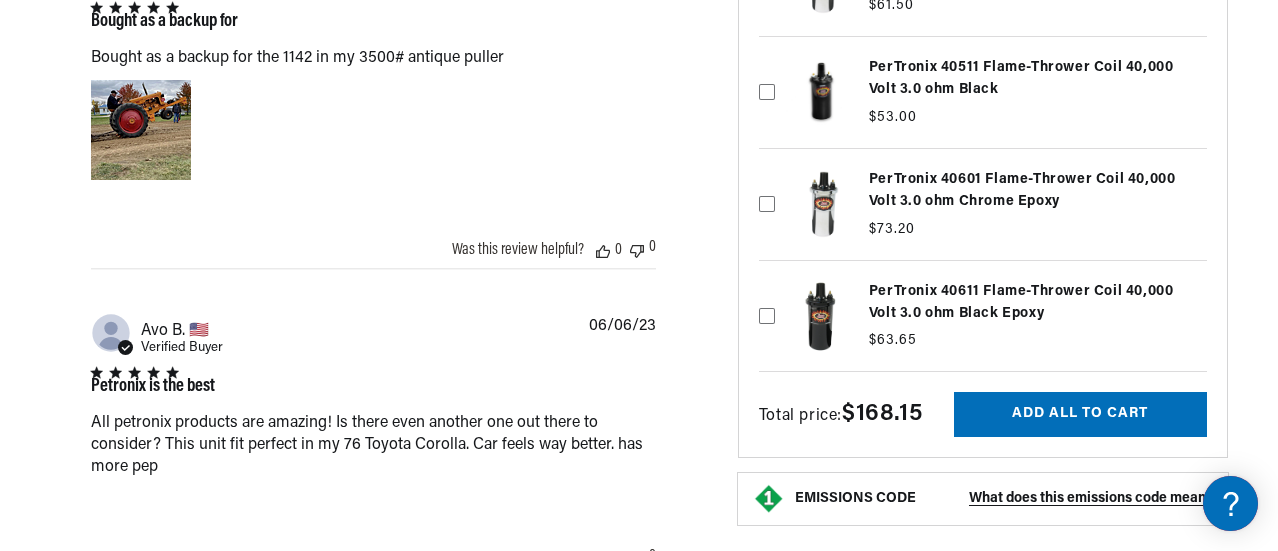 scroll, scrollTop: 4177, scrollLeft: 0, axis: vertical 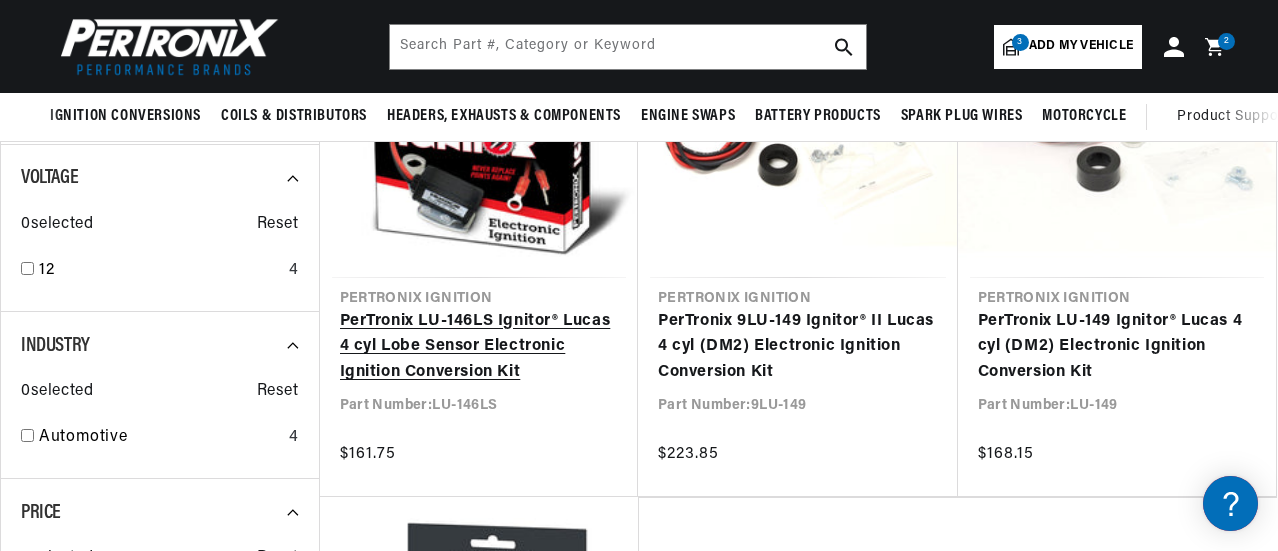 click on "PerTronix LU-146LS Ignitor® Lucas 4 cyl Lobe Sensor Electronic Ignition Conversion Kit" at bounding box center (479, 347) 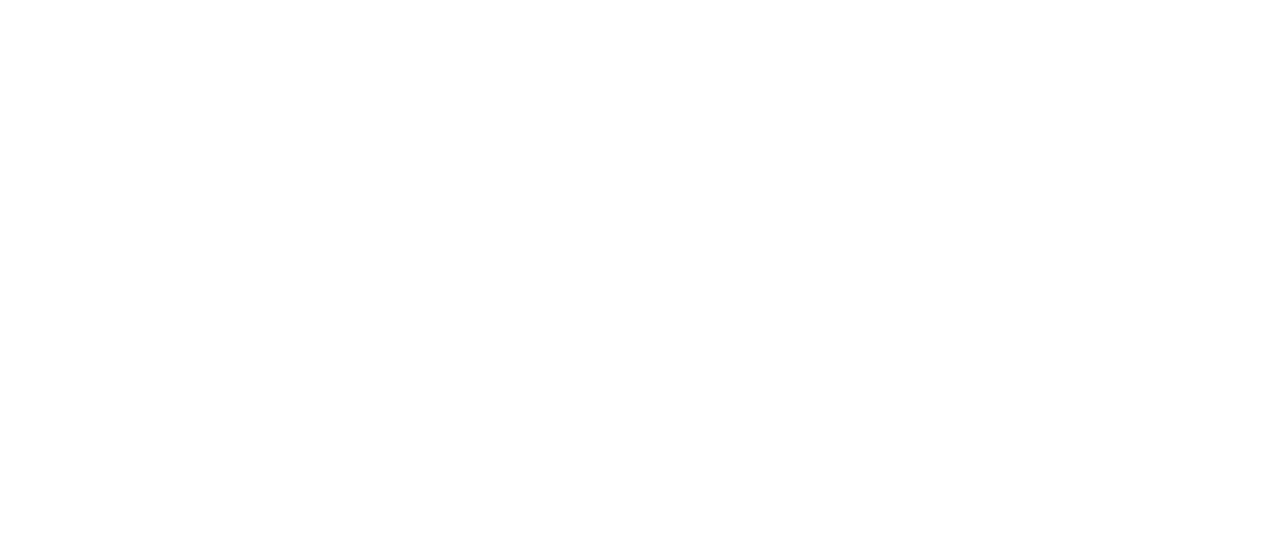 scroll, scrollTop: 0, scrollLeft: 0, axis: both 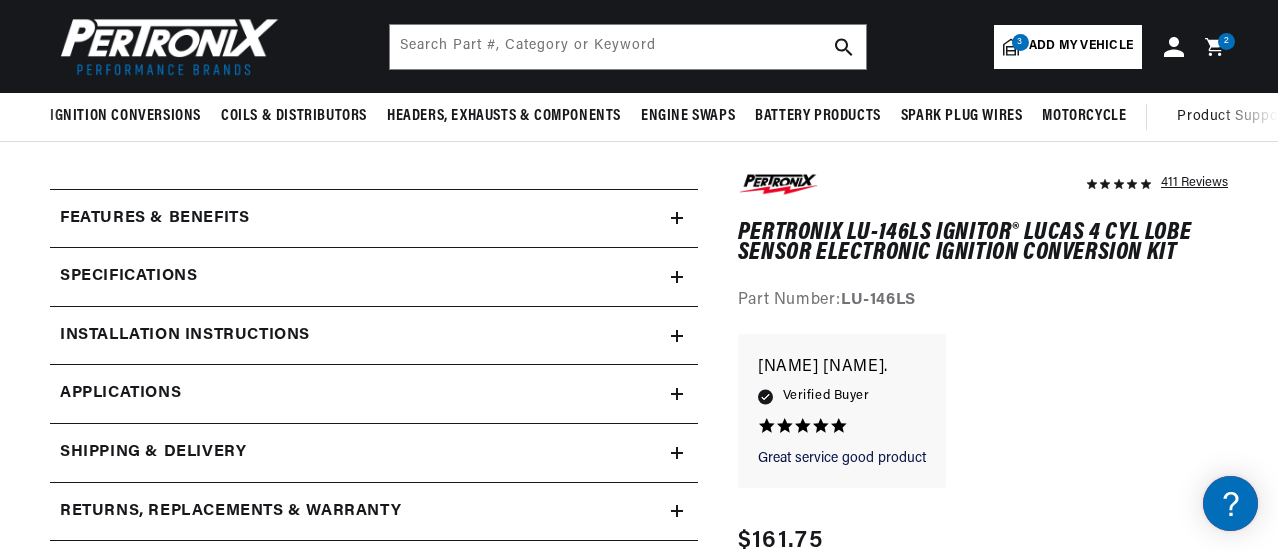 click on "Specifications" at bounding box center (360, 219) 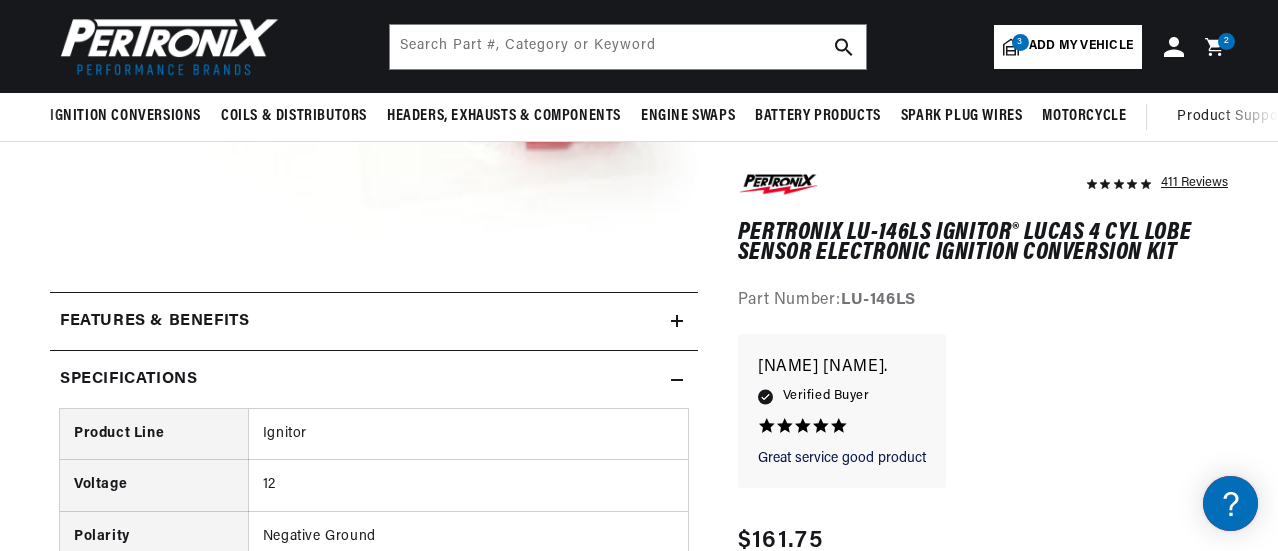 scroll, scrollTop: 400, scrollLeft: 0, axis: vertical 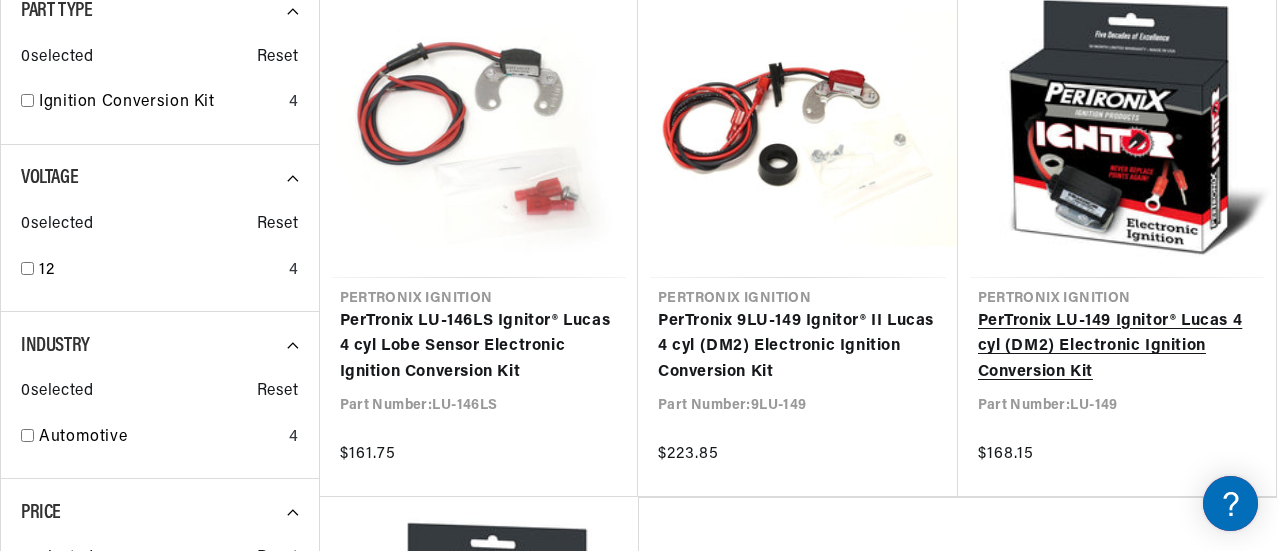 click on "PerTronix LU-149 Ignitor® Lucas 4 cyl (DM2) Electronic Ignition Conversion Kit" at bounding box center (1117, 347) 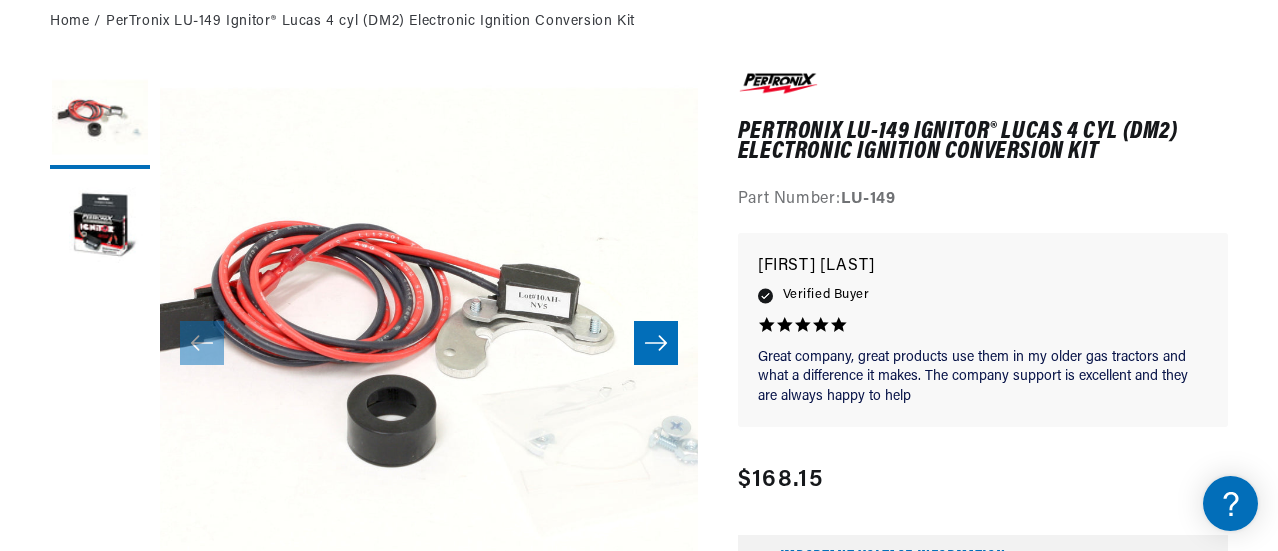 scroll, scrollTop: 400, scrollLeft: 0, axis: vertical 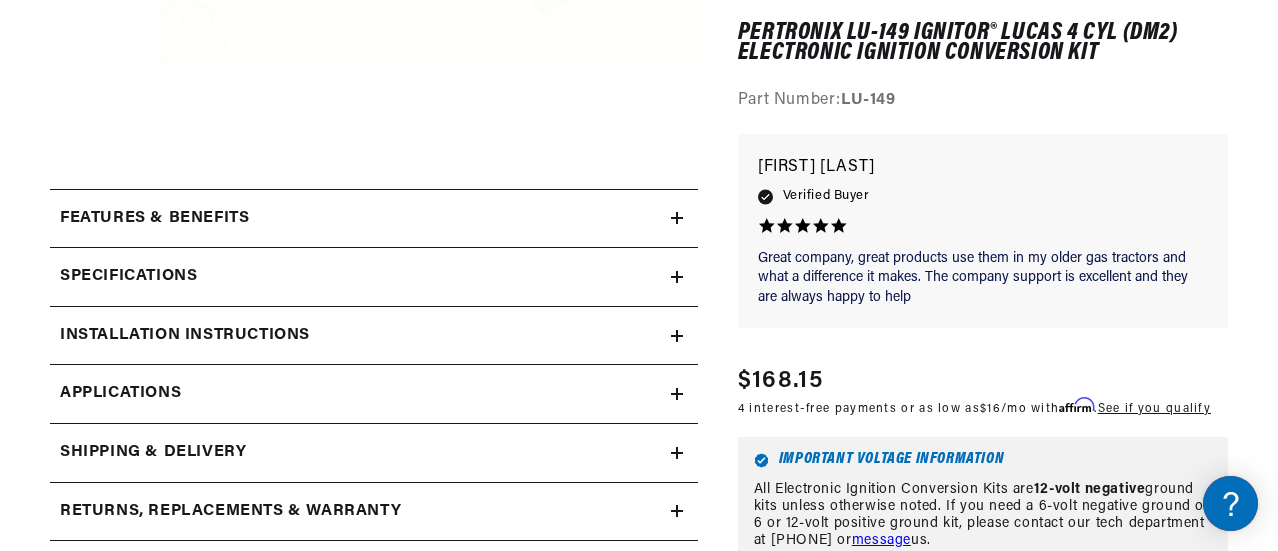 click on "Specifications" at bounding box center [154, 219] 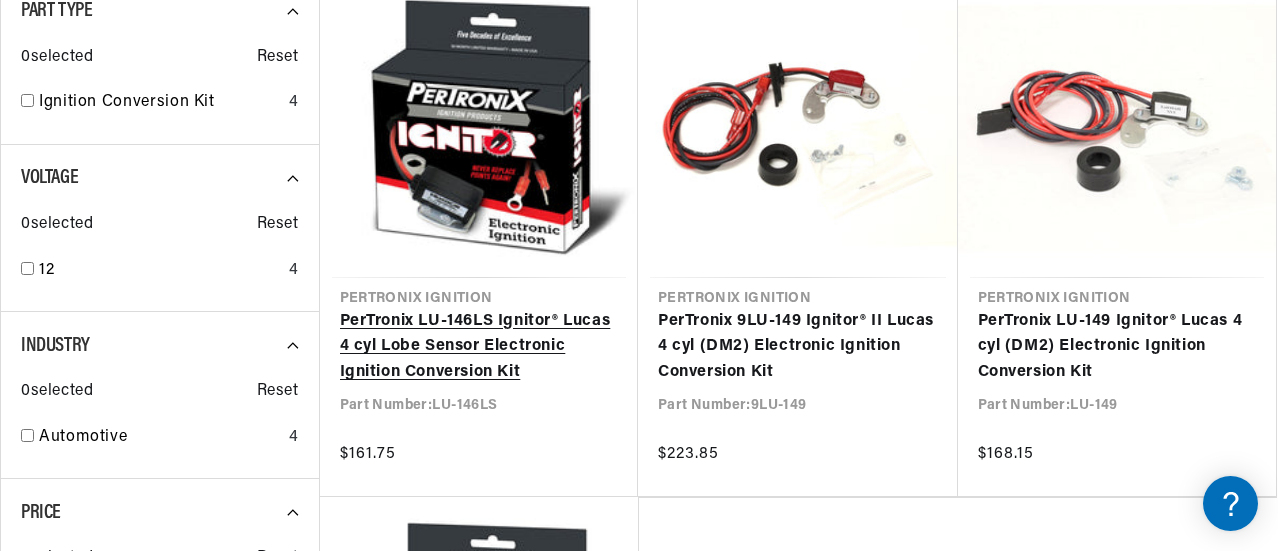 scroll, scrollTop: 400, scrollLeft: 0, axis: vertical 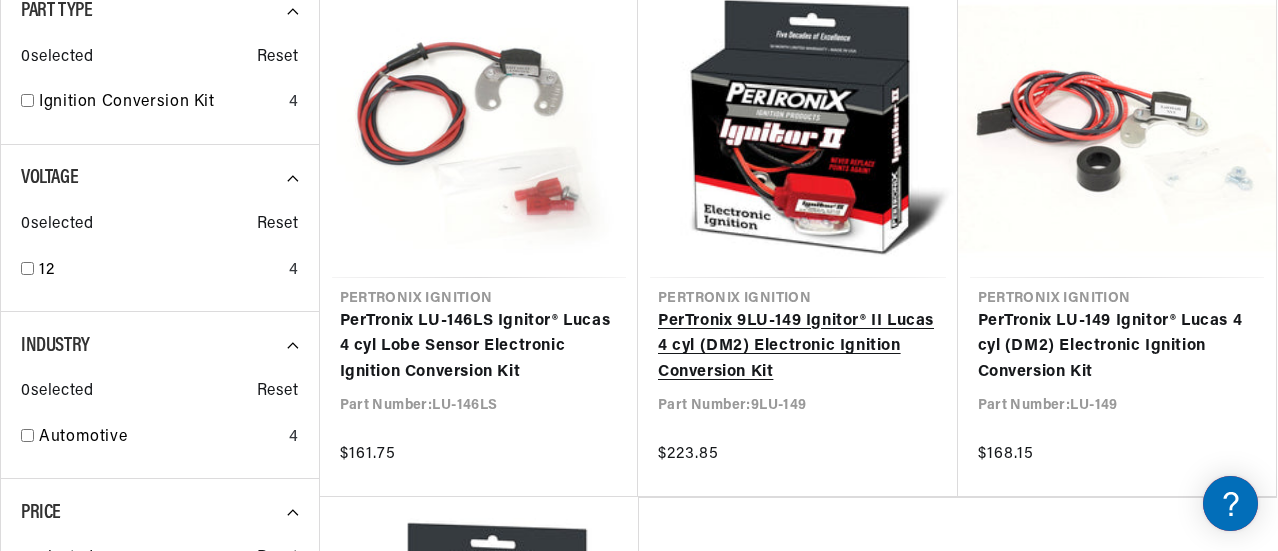 click on "PerTronix 9LU-149 Ignitor® II Lucas 4 cyl (DM2) Electronic Ignition Conversion Kit" at bounding box center [798, 347] 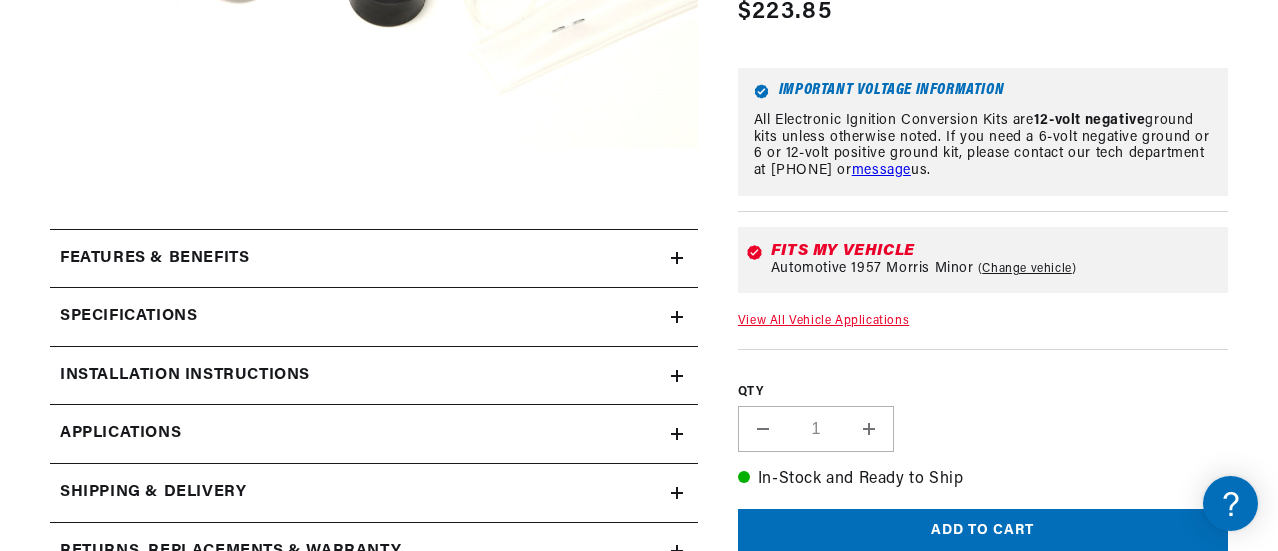 scroll, scrollTop: 700, scrollLeft: 0, axis: vertical 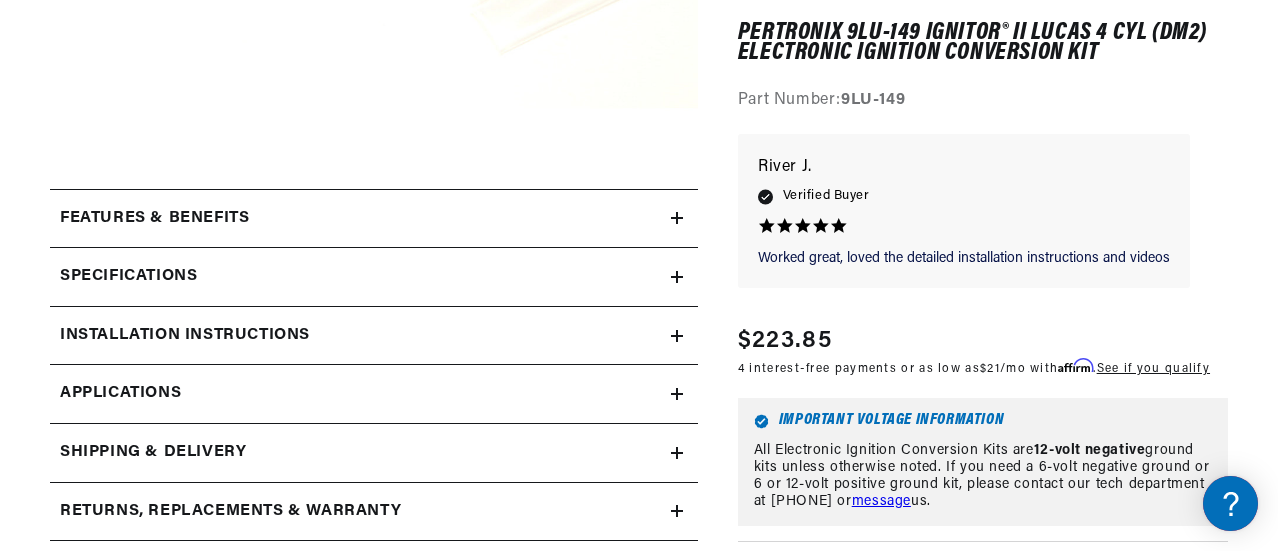 click on "Specifications" at bounding box center (360, 219) 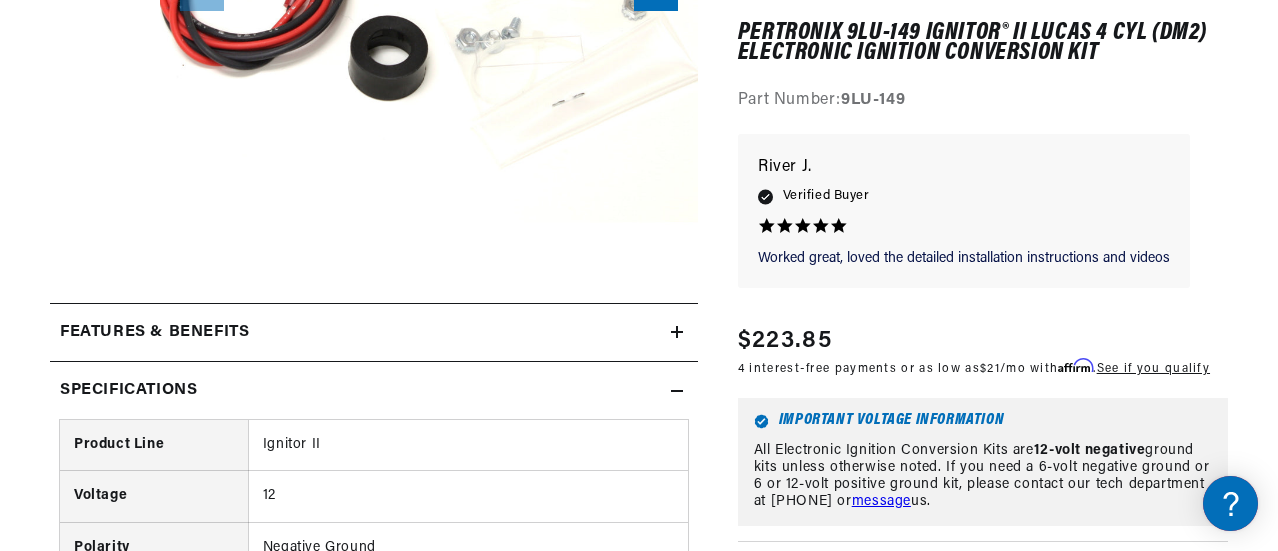 scroll, scrollTop: 800, scrollLeft: 0, axis: vertical 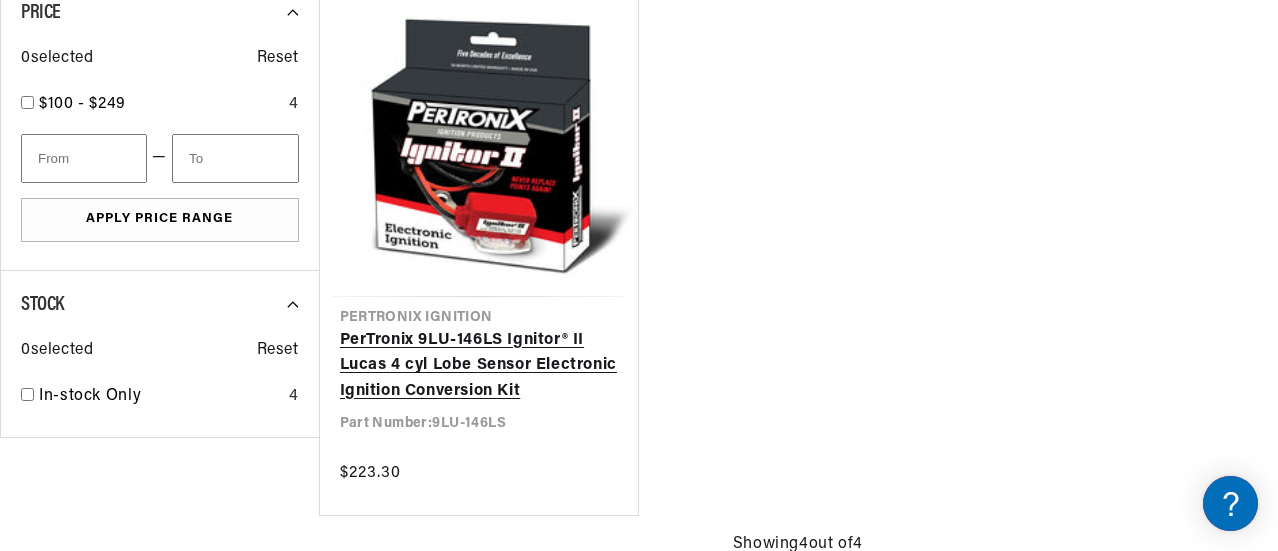 click on "PerTronix 9LU-146LS Ignitor® II Lucas 4 cyl Lobe Sensor Electronic Ignition Conversion Kit" at bounding box center (479, 366) 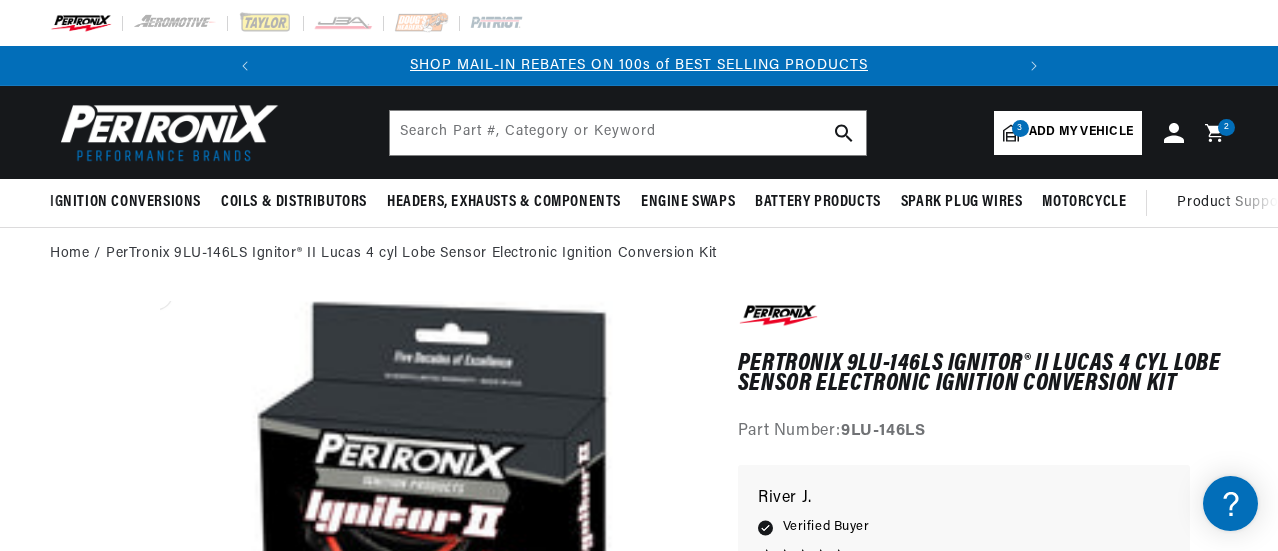 scroll, scrollTop: 0, scrollLeft: 0, axis: both 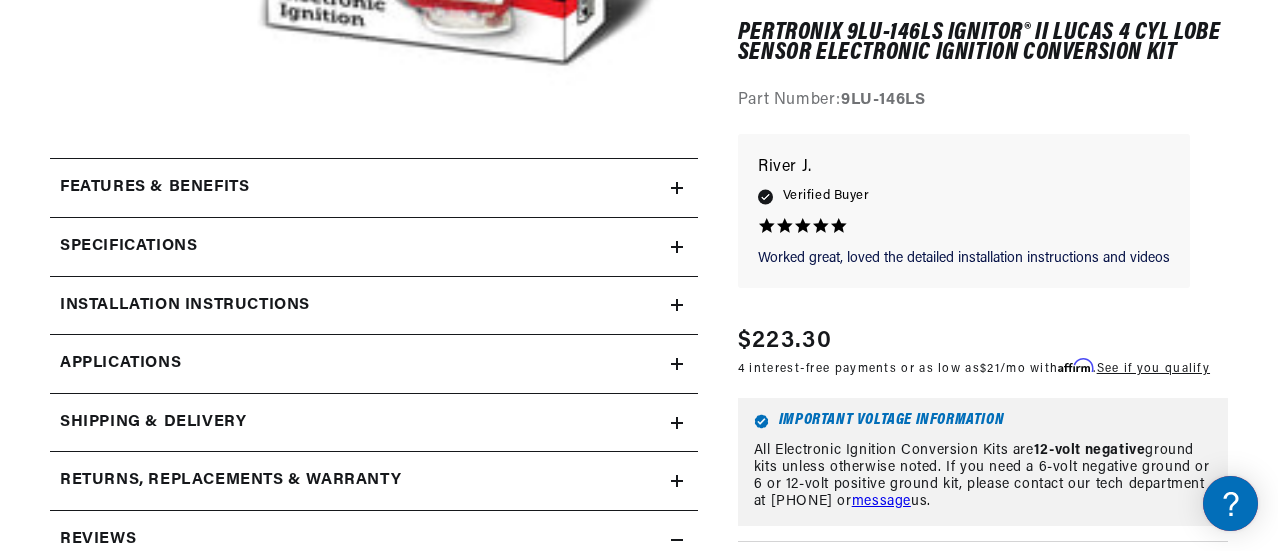 click on "Specifications" at bounding box center [360, 188] 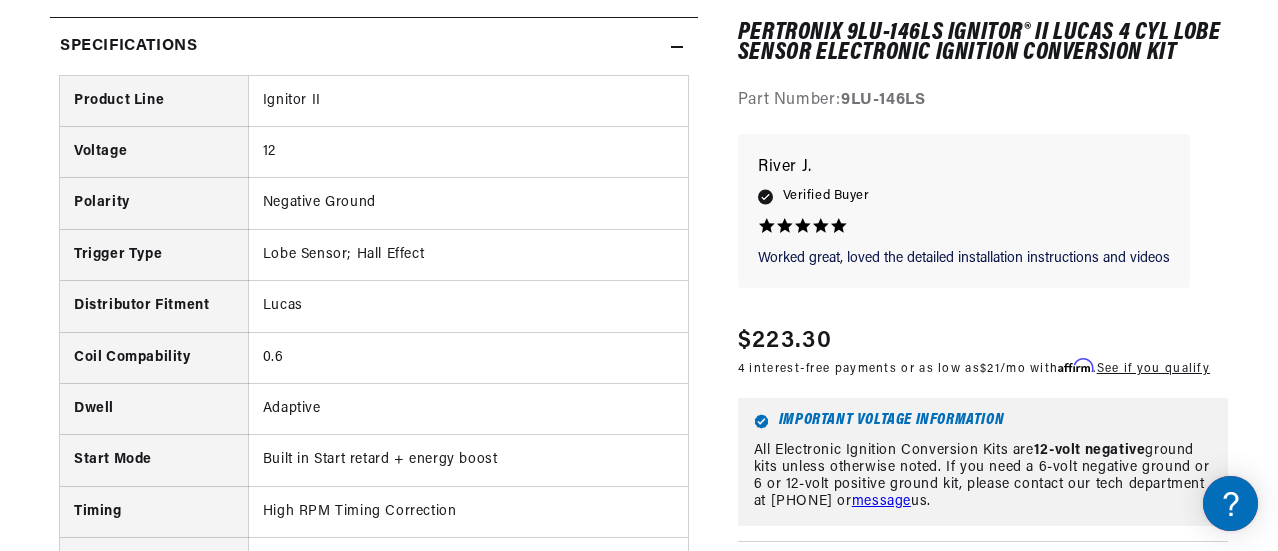 scroll, scrollTop: 900, scrollLeft: 0, axis: vertical 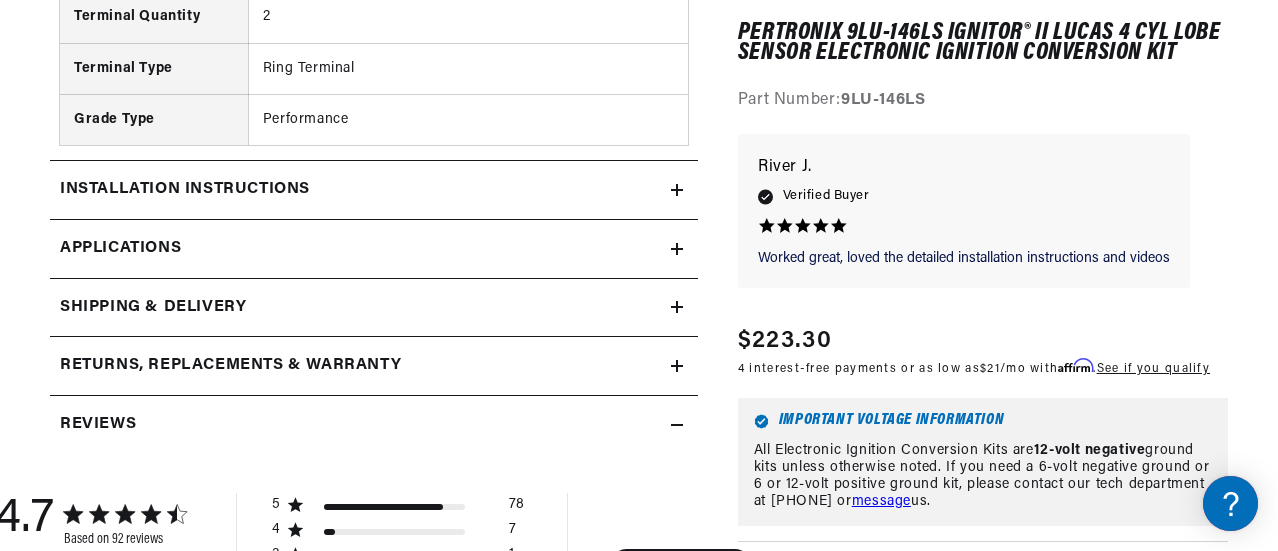 click on "Installation instructions" at bounding box center [154, -712] 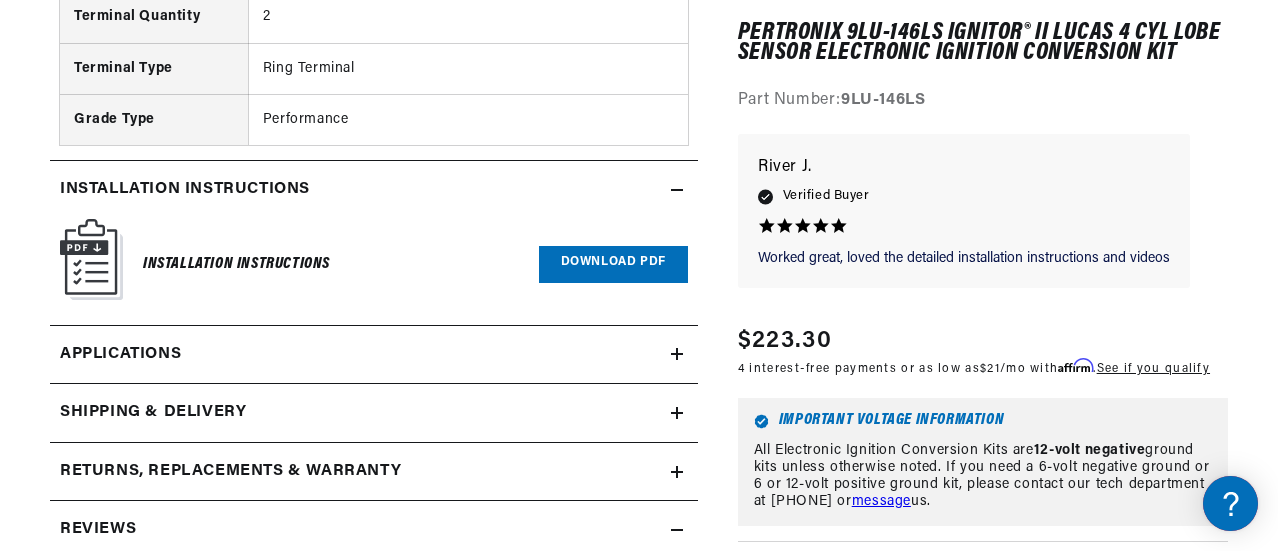 scroll, scrollTop: 0, scrollLeft: 746, axis: horizontal 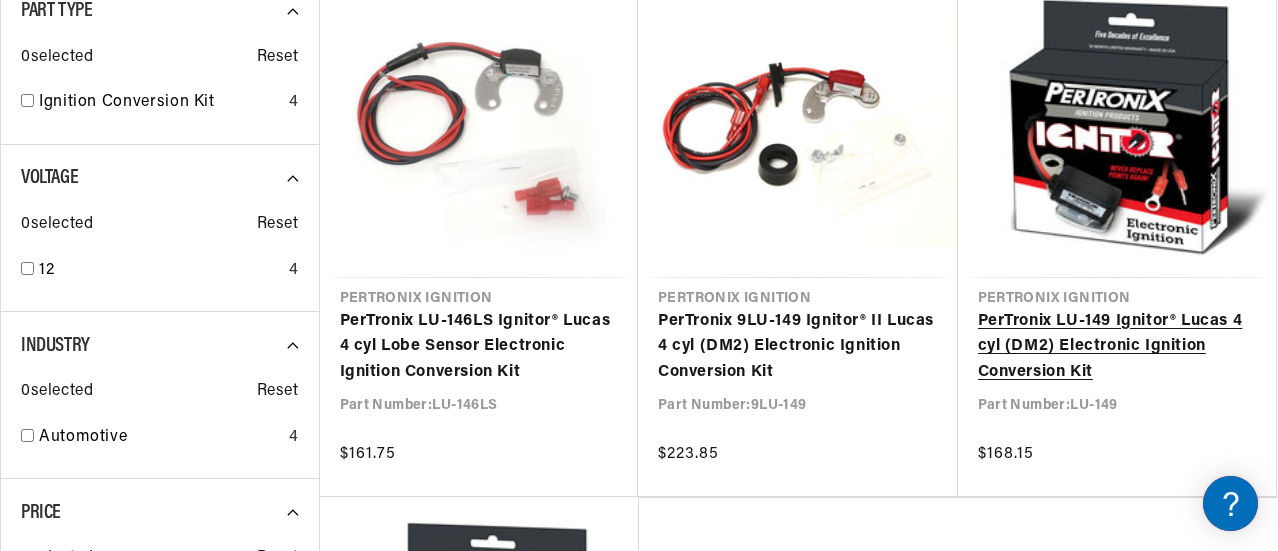 click on "PerTronix LU-149 Ignitor® Lucas 4 cyl (DM2) Electronic Ignition Conversion Kit" at bounding box center [1117, 347] 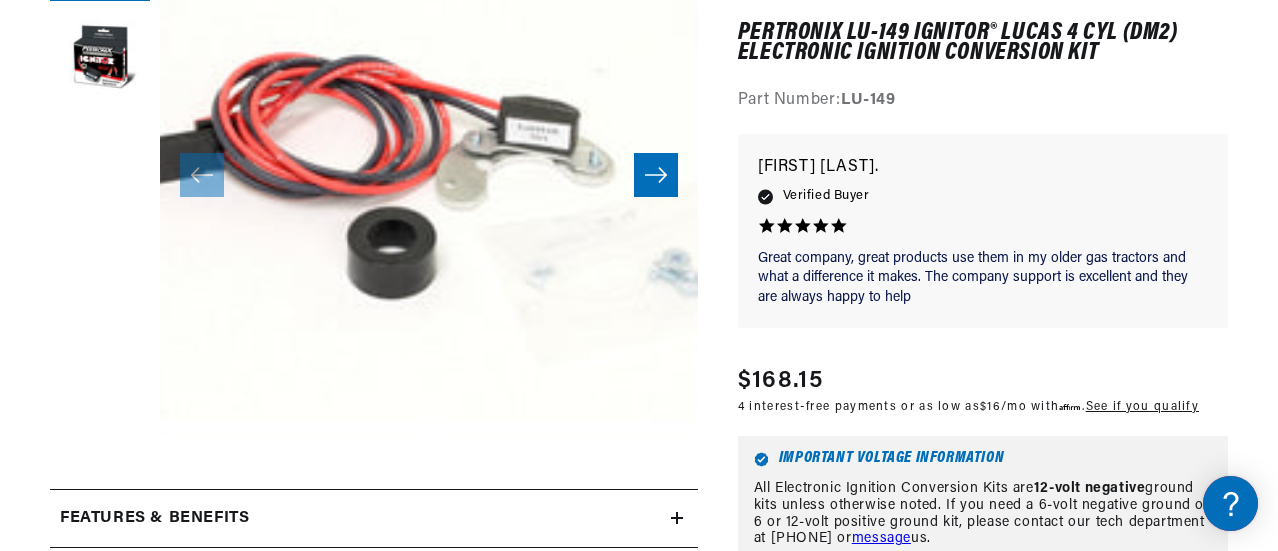scroll, scrollTop: 406, scrollLeft: 0, axis: vertical 